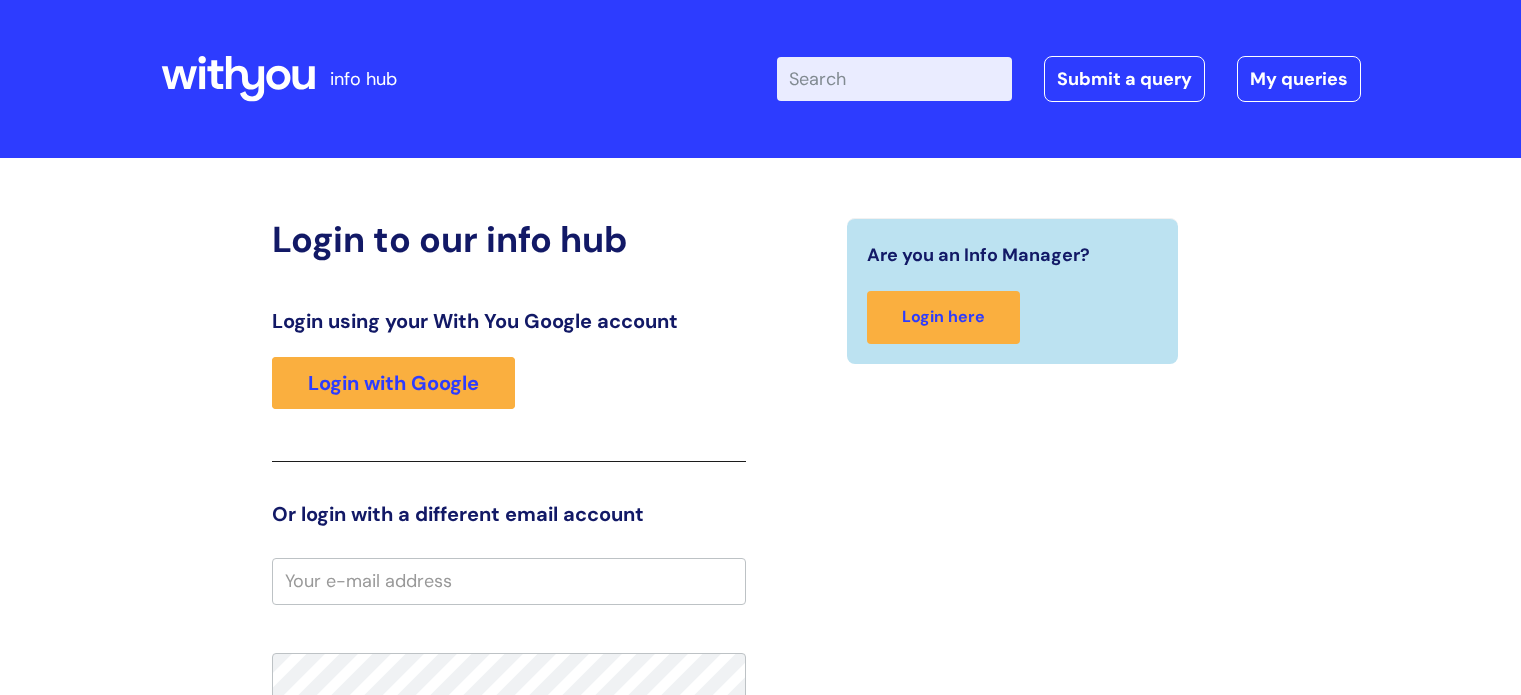 scroll, scrollTop: 0, scrollLeft: 0, axis: both 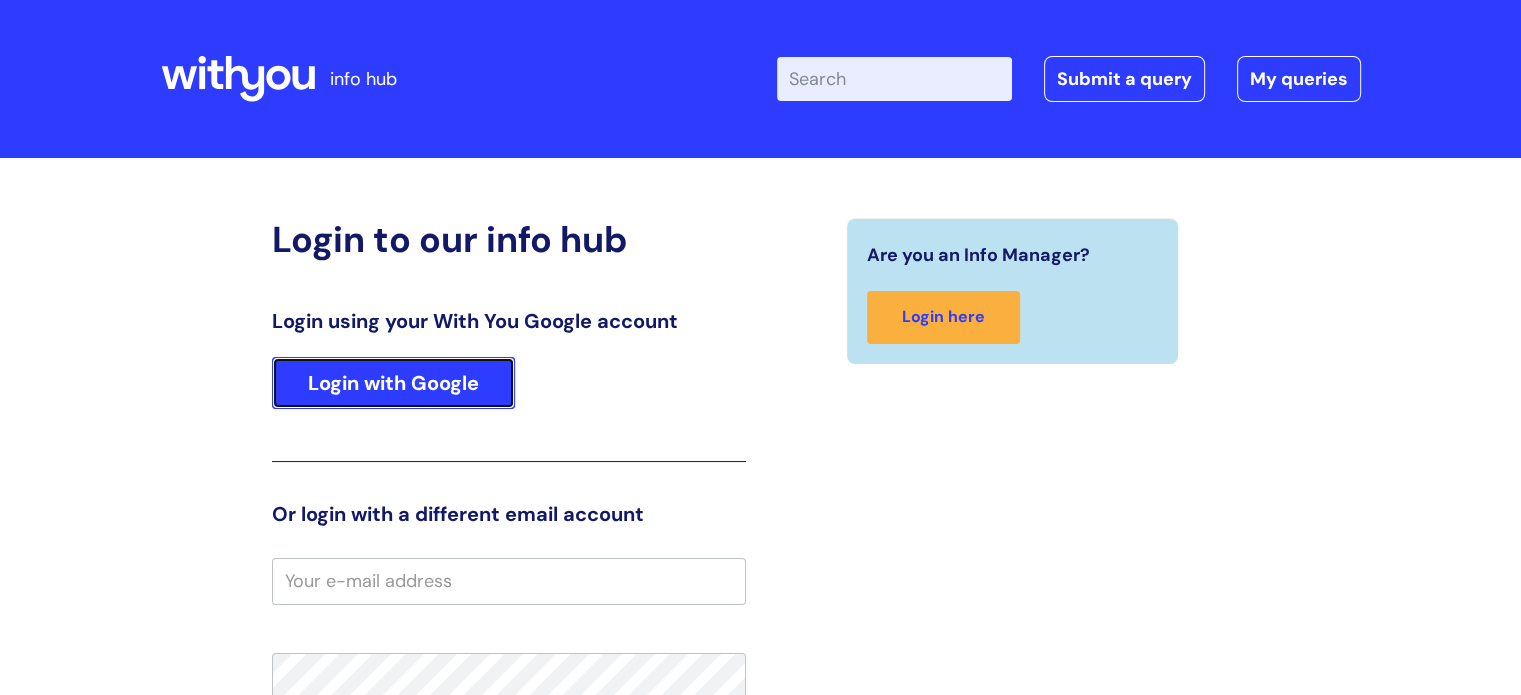 click on "Login with Google" at bounding box center [393, 383] 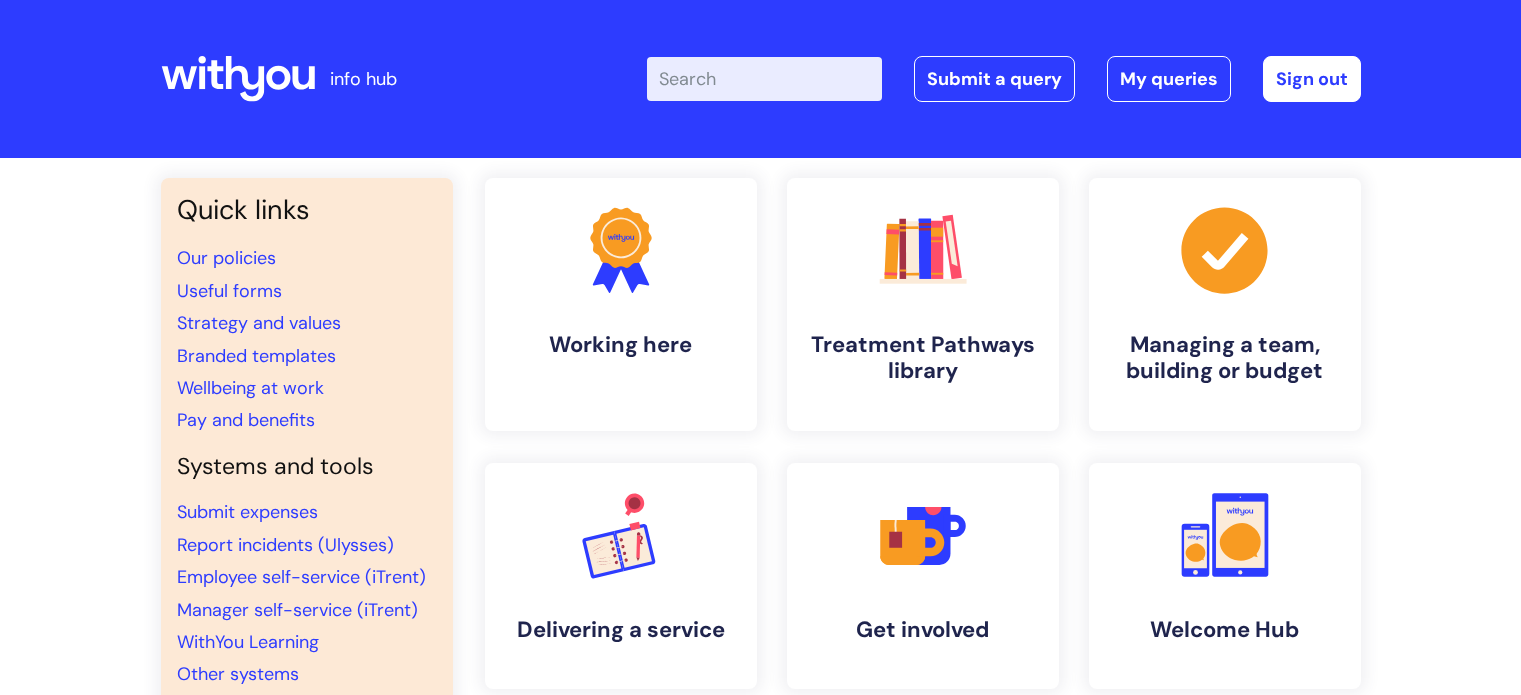 scroll, scrollTop: 0, scrollLeft: 0, axis: both 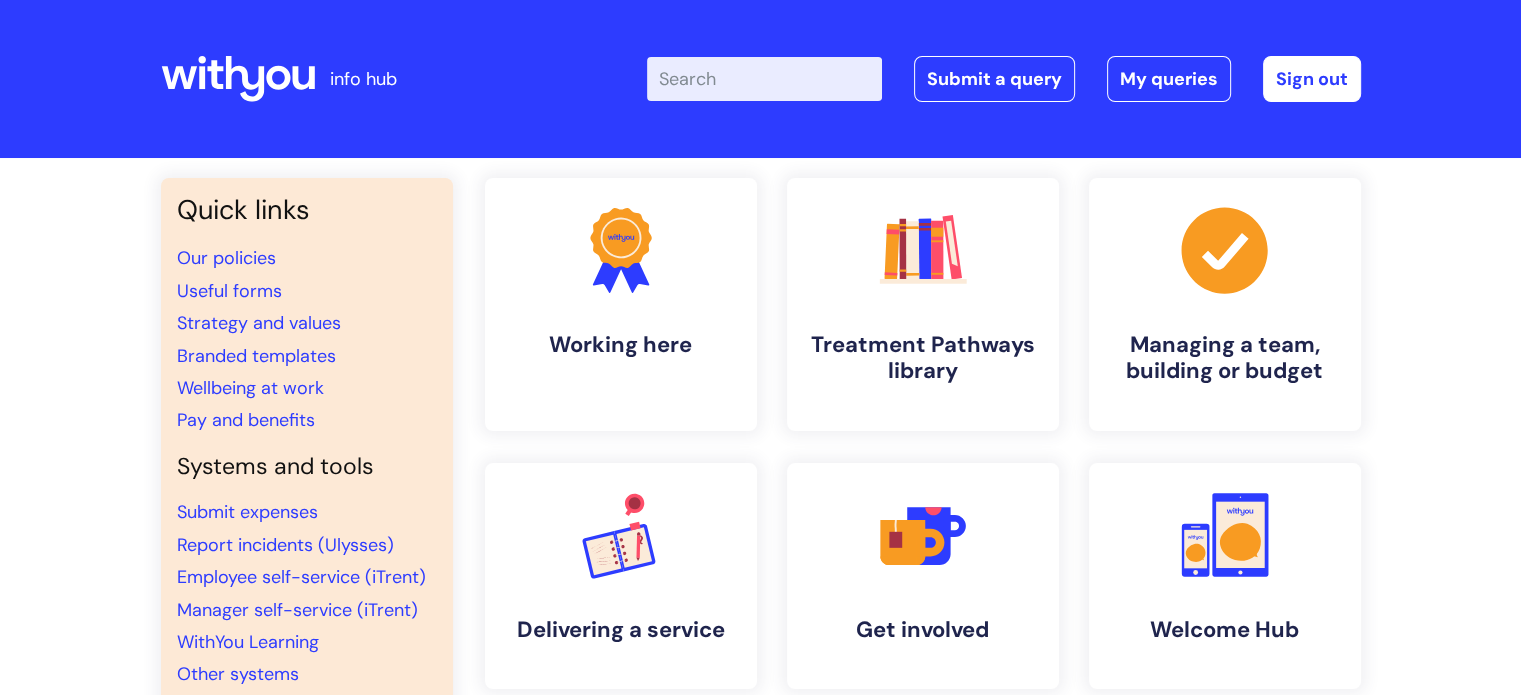 click on "Enter your search term here..." at bounding box center [764, 79] 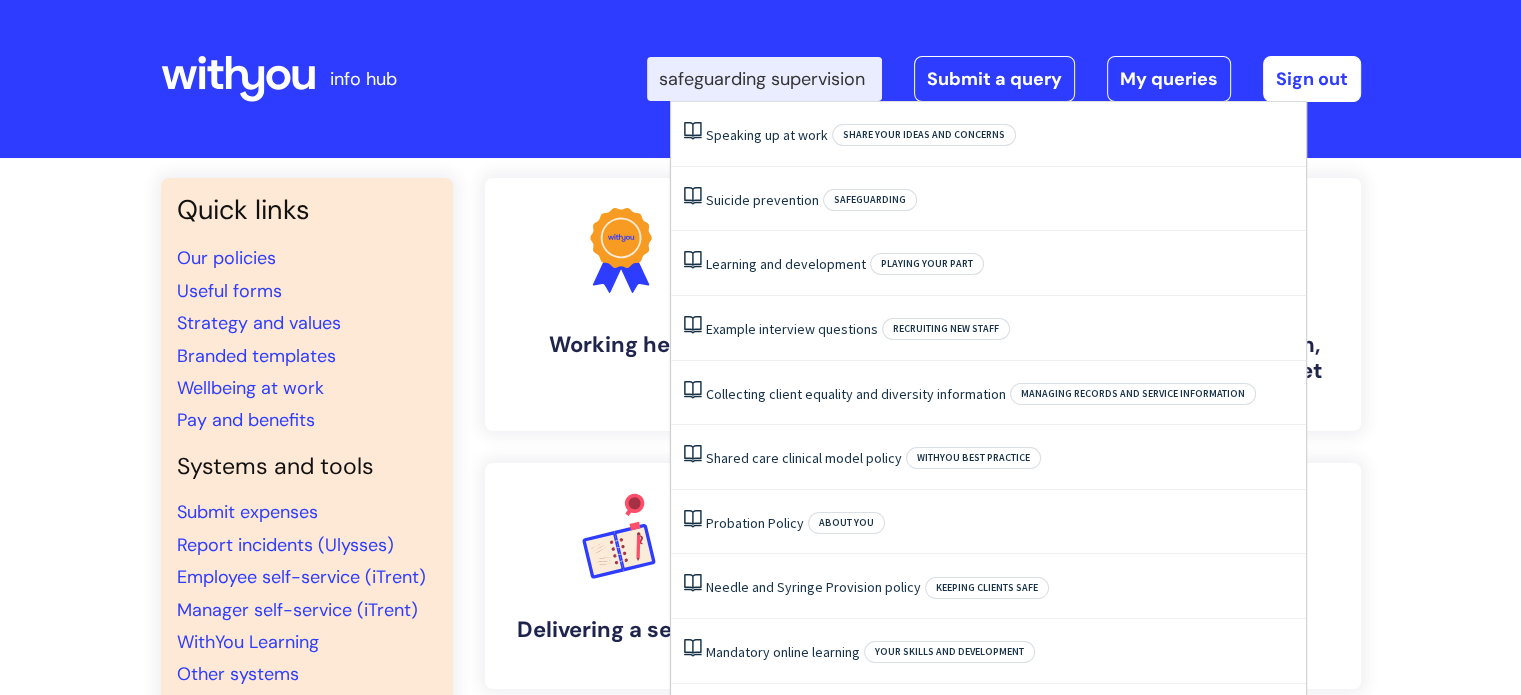 scroll, scrollTop: 0, scrollLeft: 18, axis: horizontal 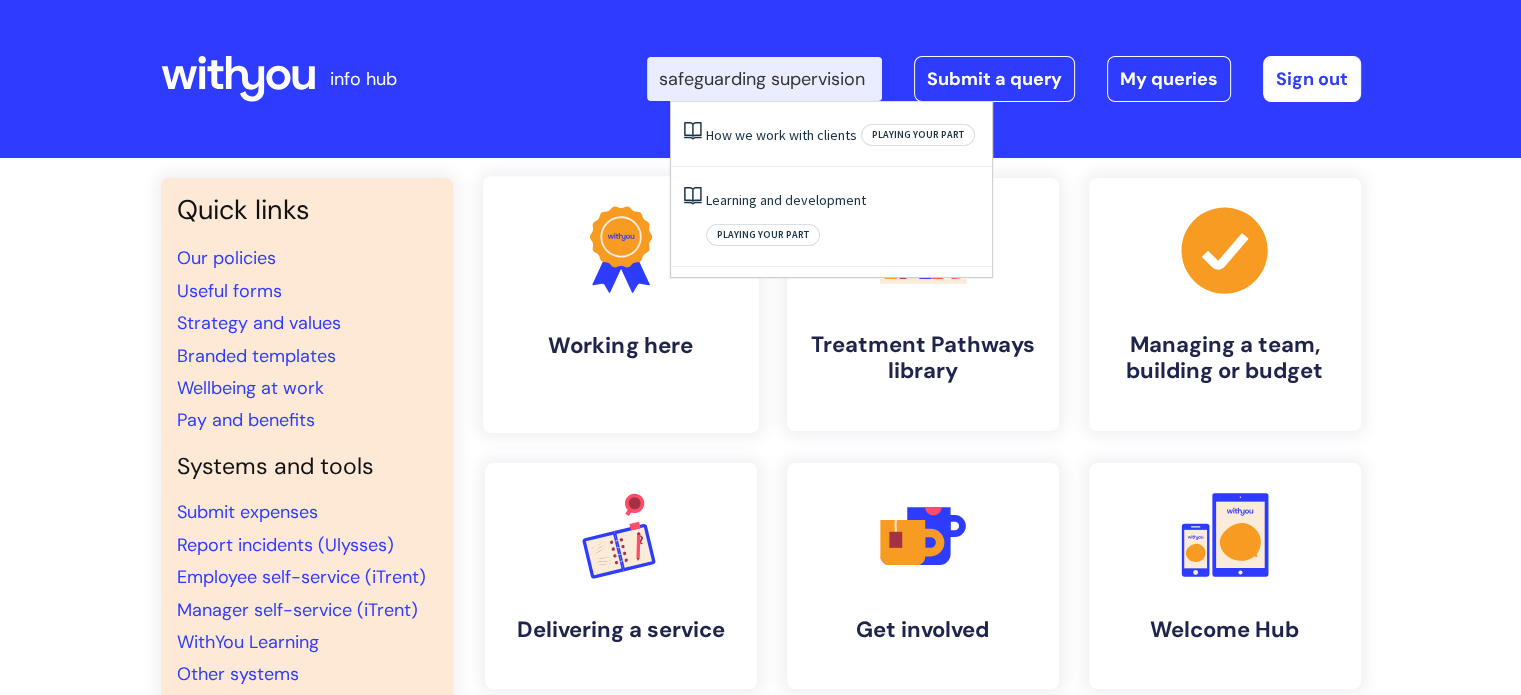 type on "safeguarding supervision" 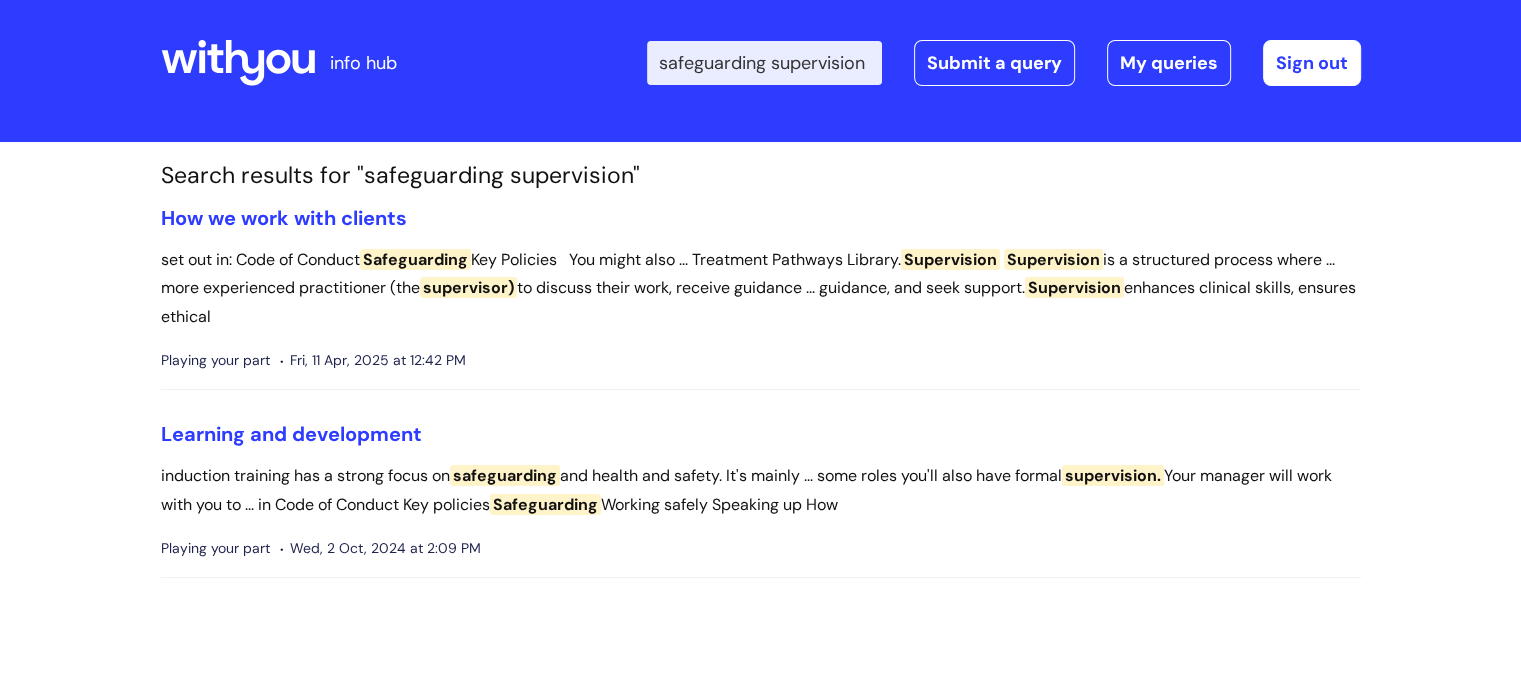 scroll, scrollTop: 0, scrollLeft: 0, axis: both 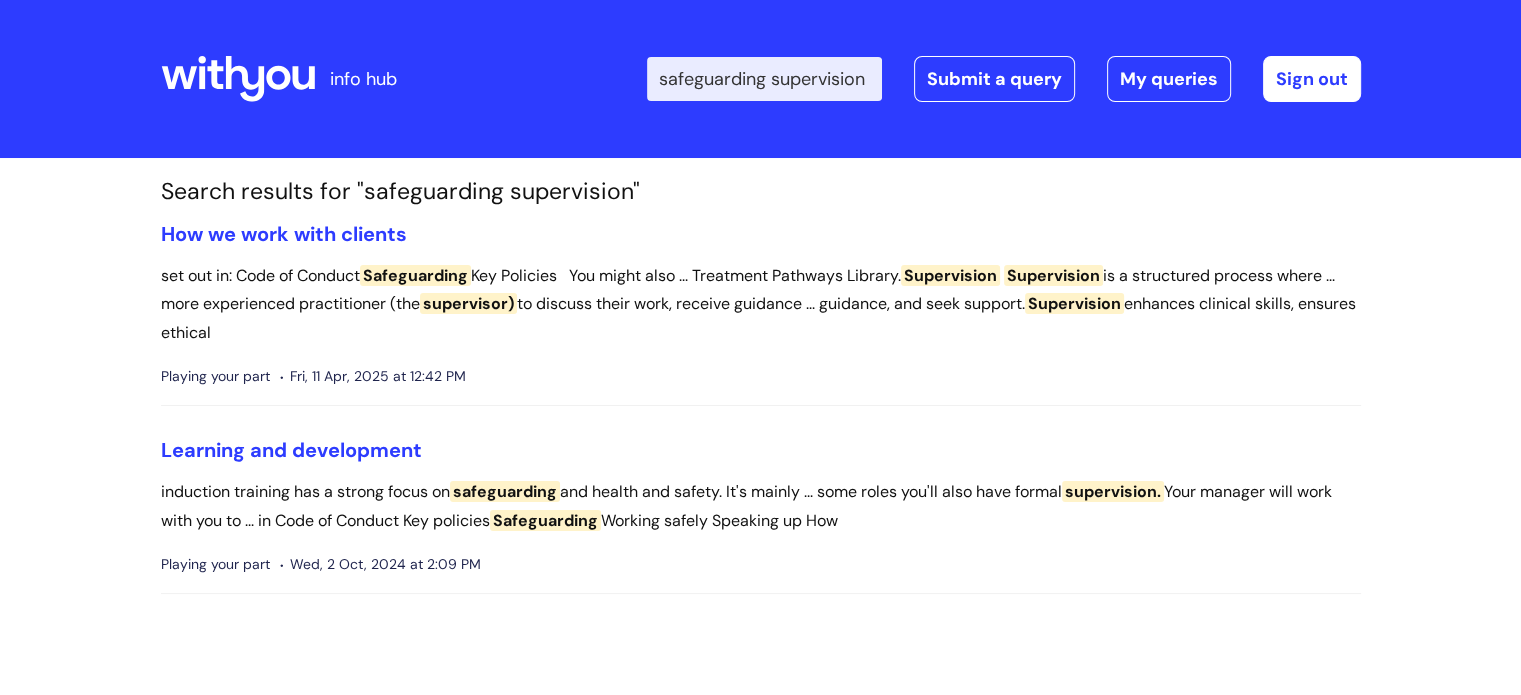 drag, startPoint x: 794, startPoint y: 75, endPoint x: 662, endPoint y: 93, distance: 133.22162 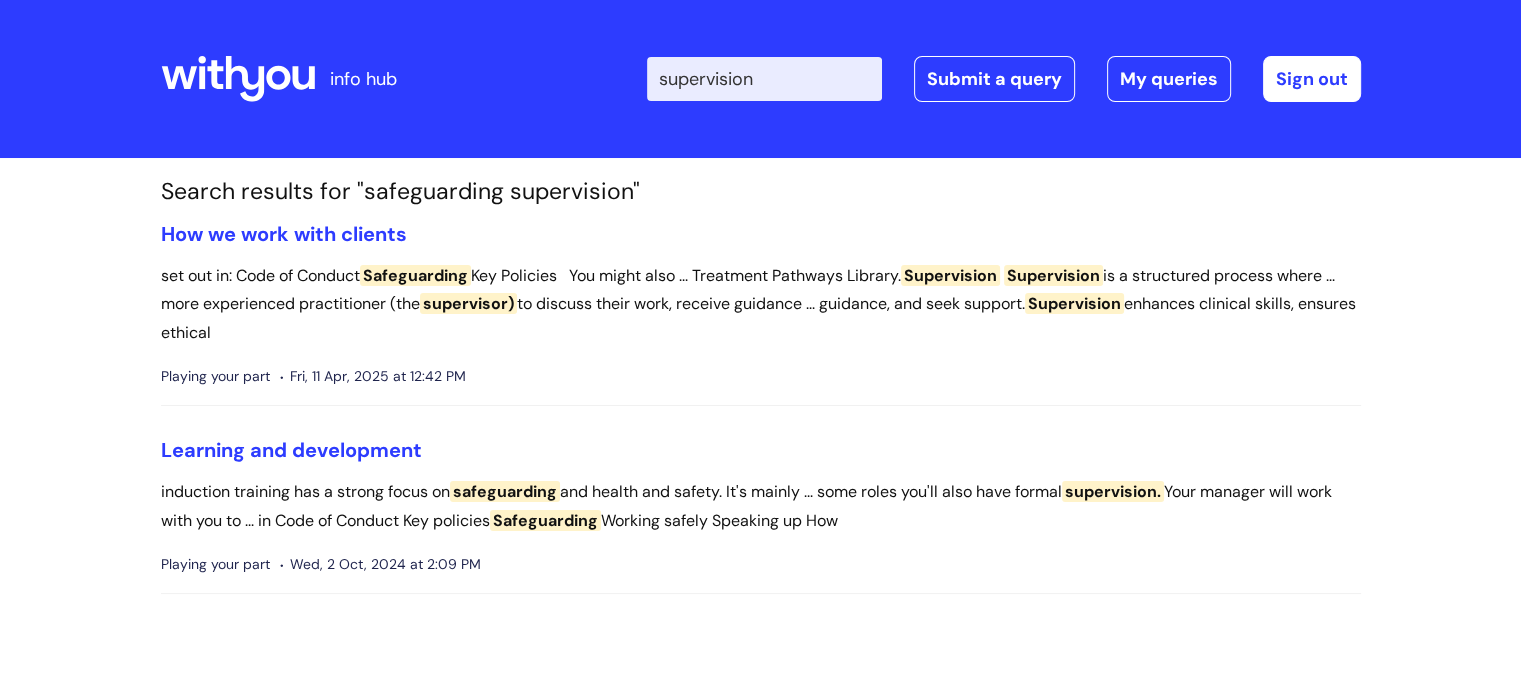 type on "supervision" 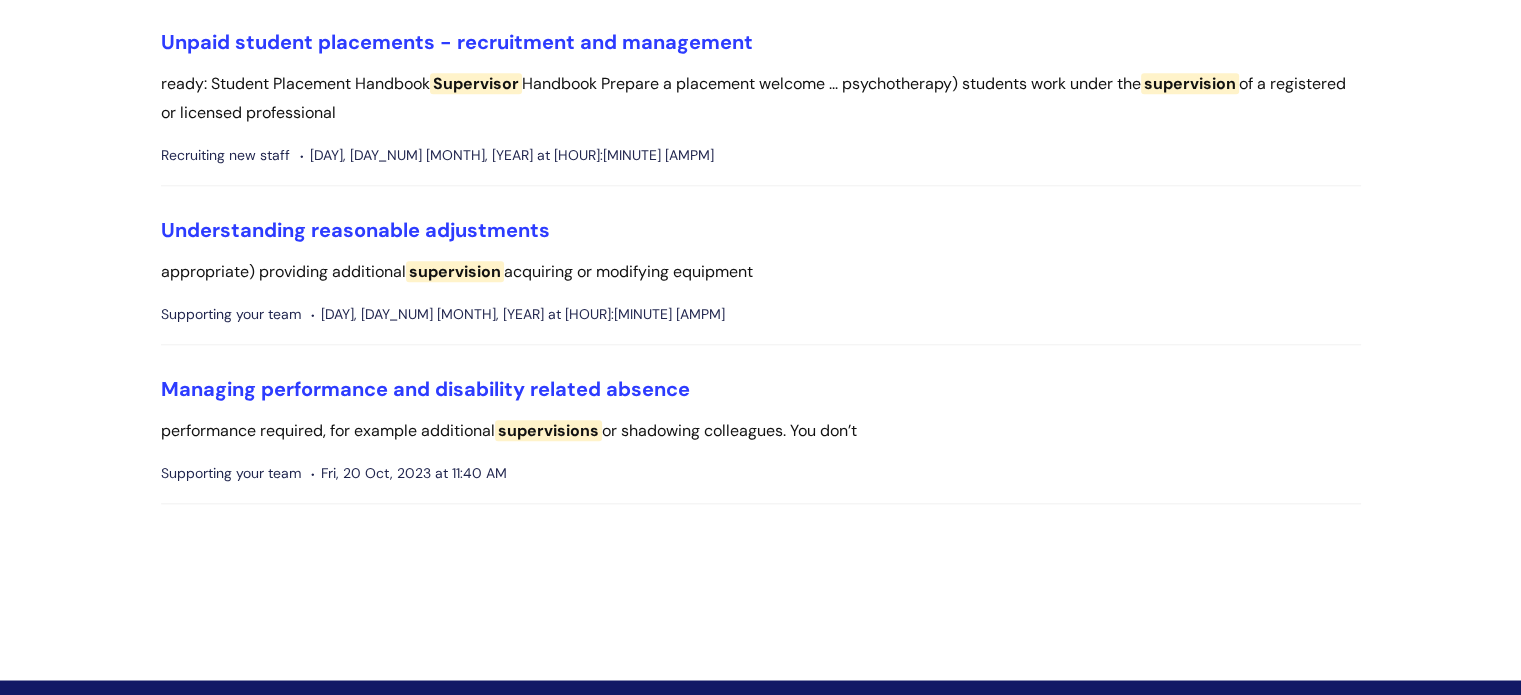 scroll, scrollTop: 2100, scrollLeft: 0, axis: vertical 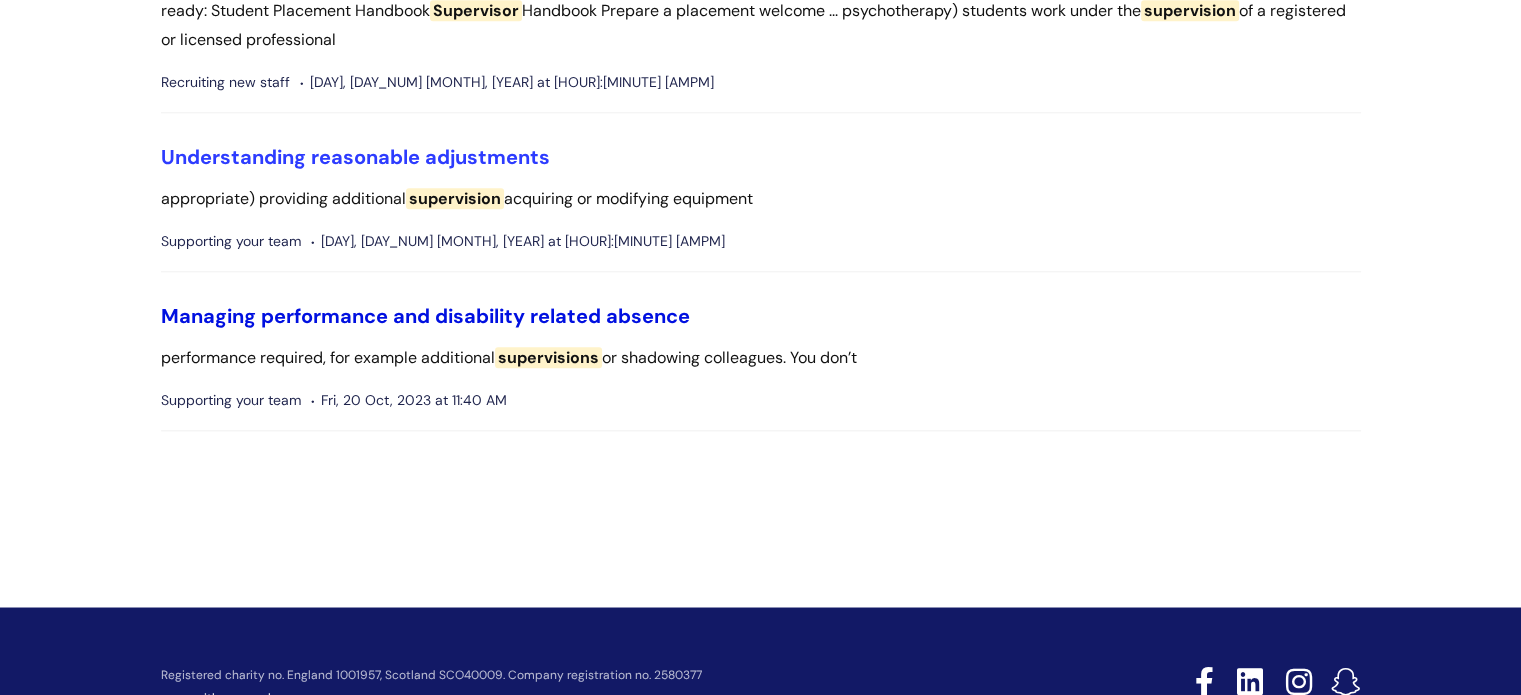click on "Managing performance and disability related absence" at bounding box center [425, 316] 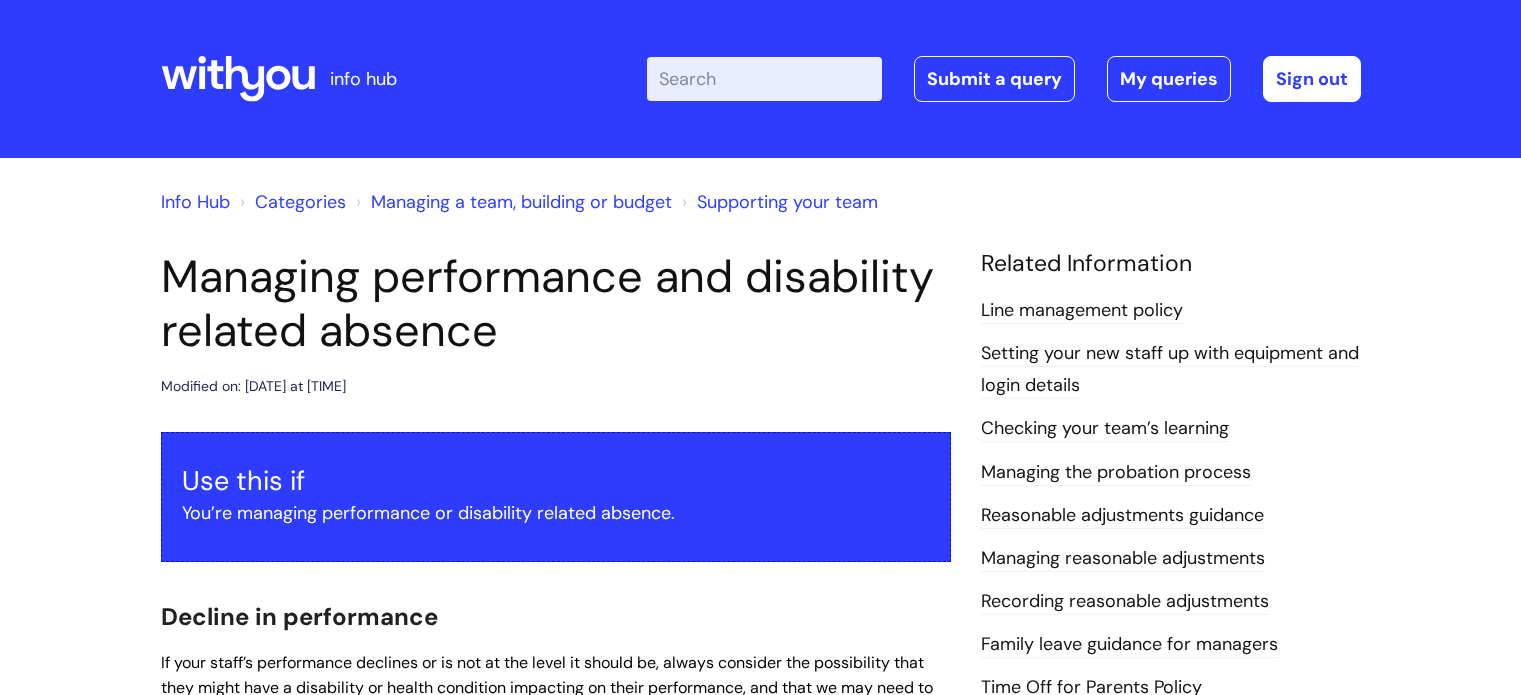 scroll, scrollTop: 0, scrollLeft: 0, axis: both 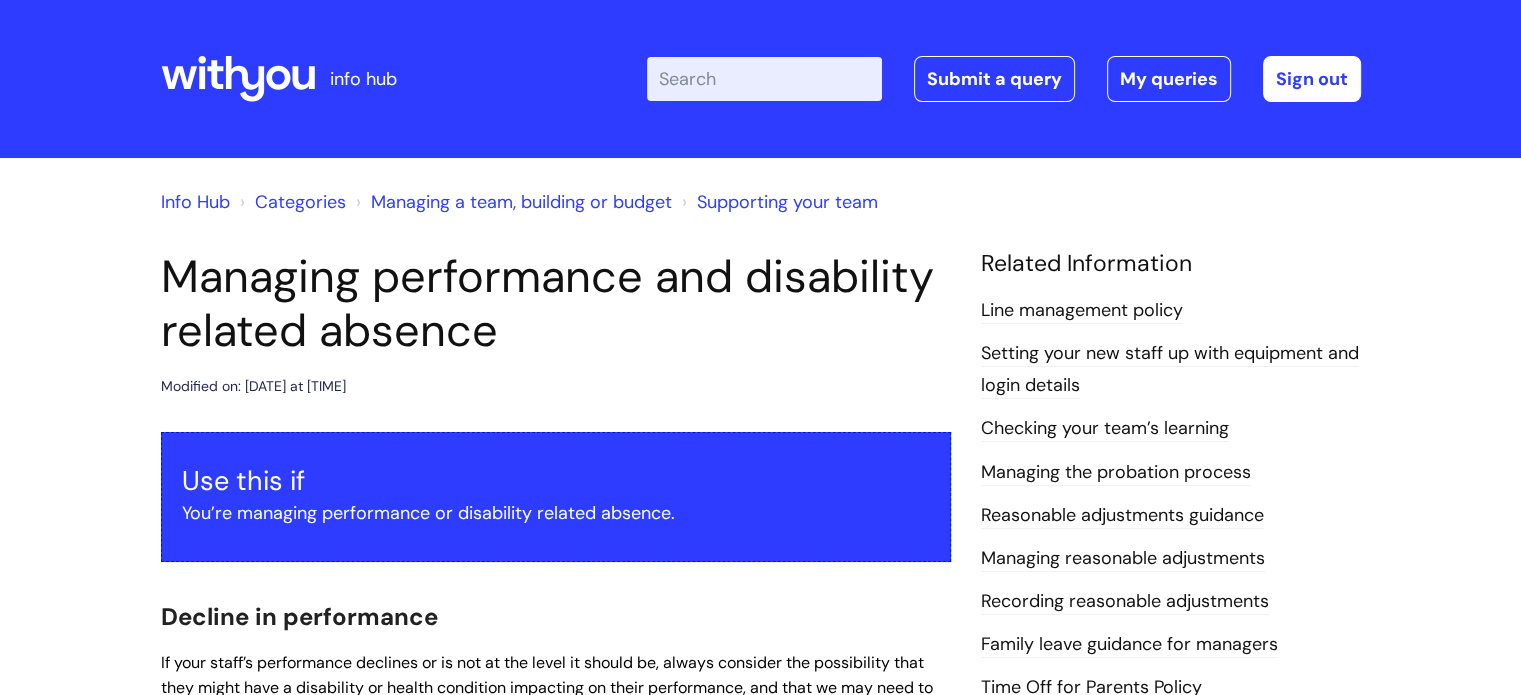 click on "Line management policy" at bounding box center (1082, 311) 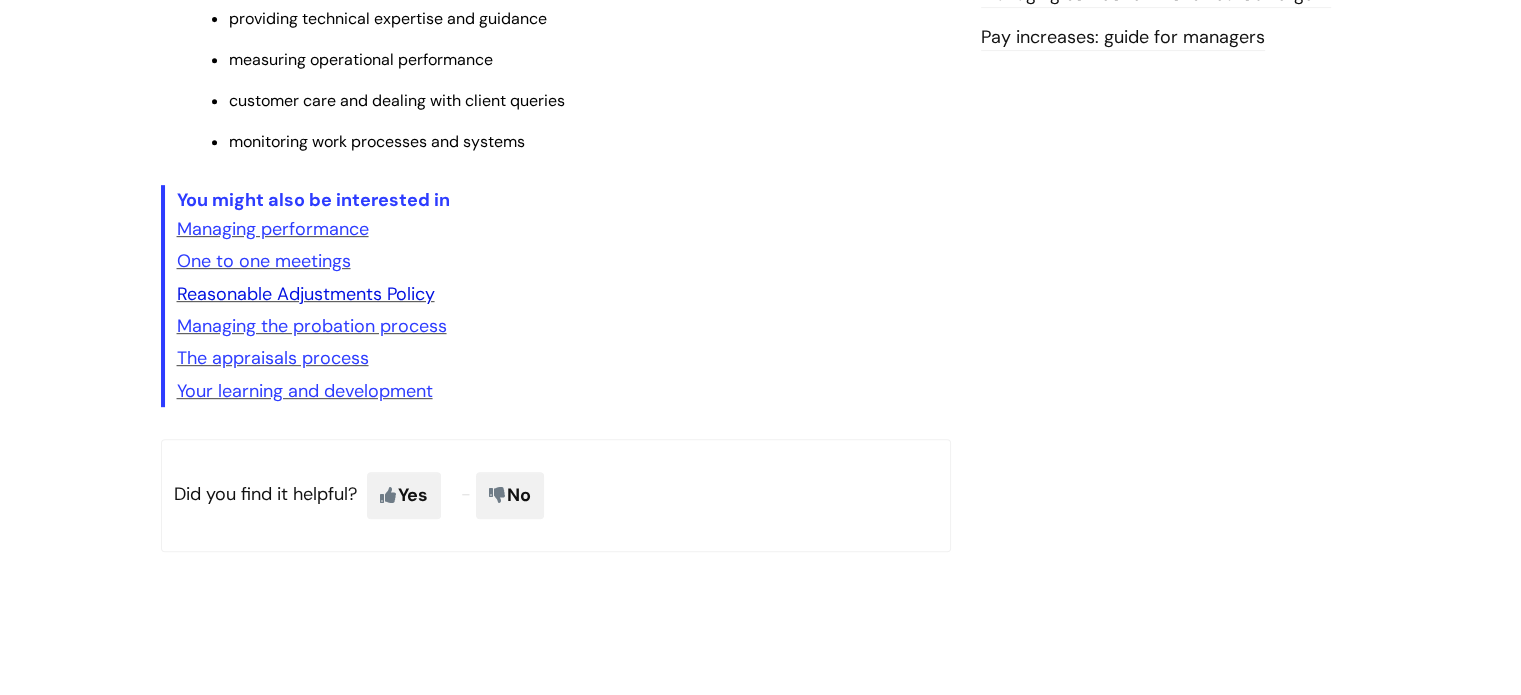 scroll, scrollTop: 928, scrollLeft: 0, axis: vertical 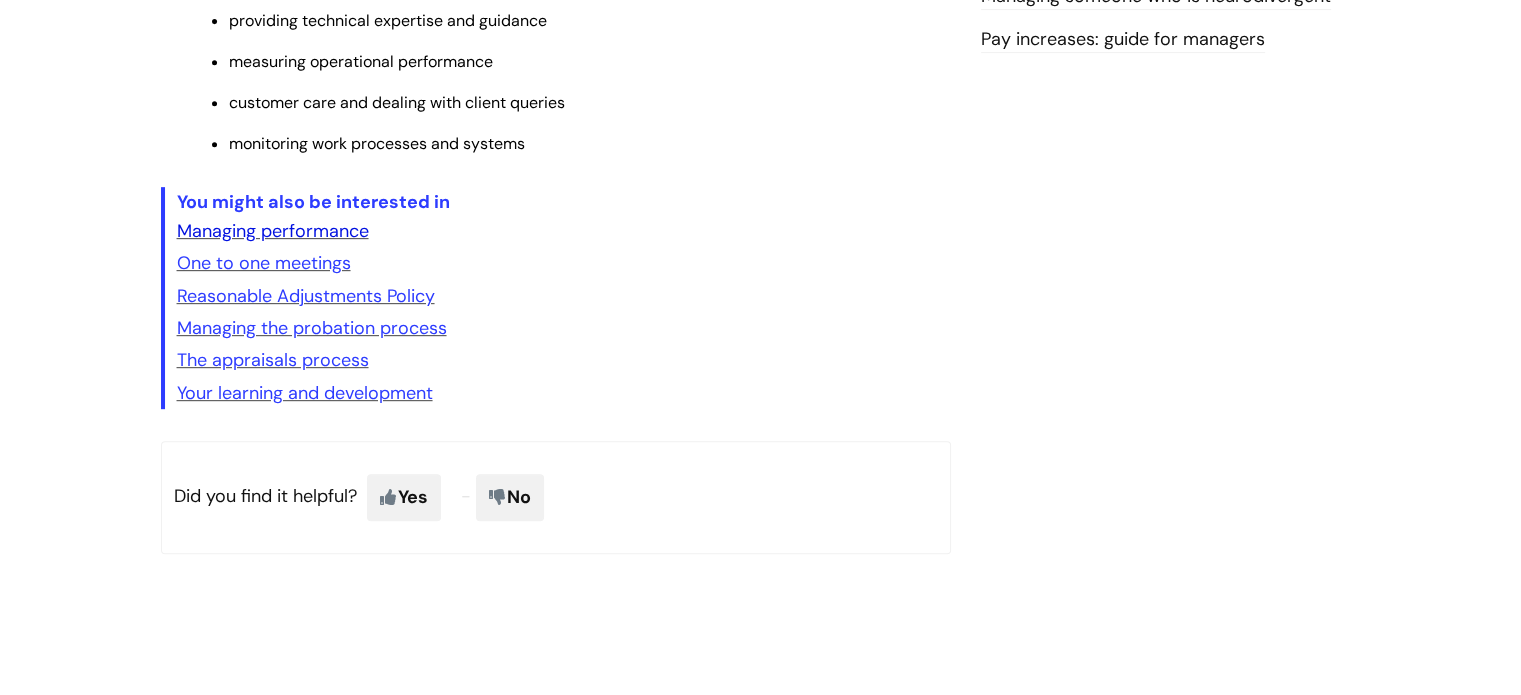 click on "Managing performance" at bounding box center [273, 231] 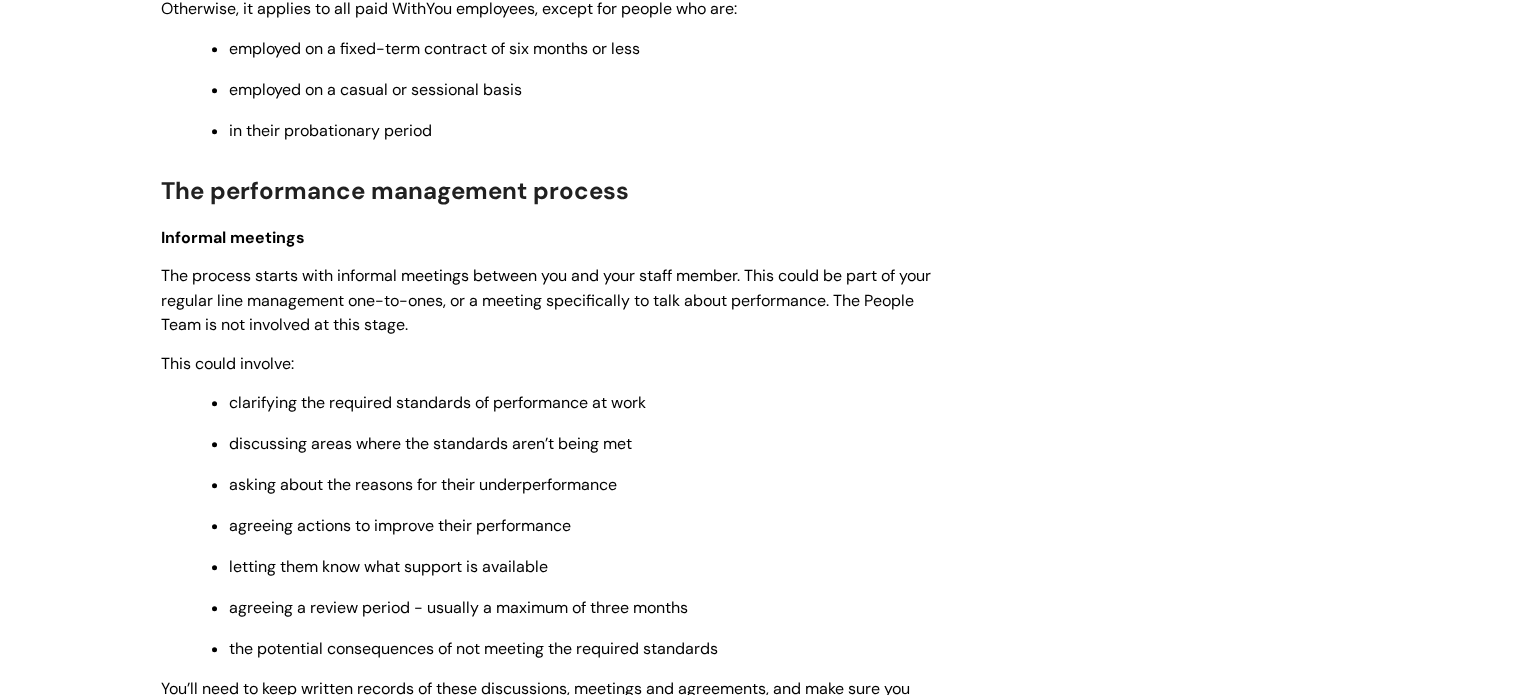 scroll, scrollTop: 1100, scrollLeft: 0, axis: vertical 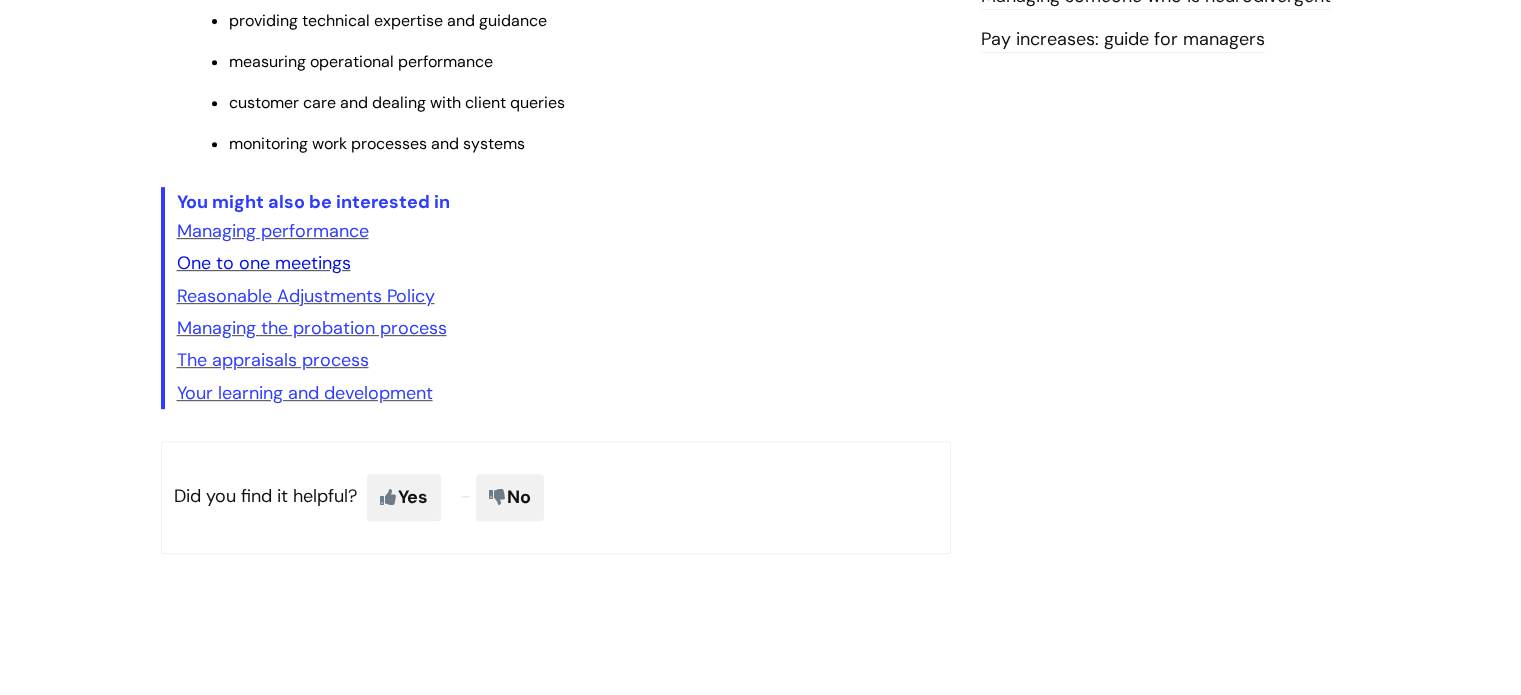 click on "One to one meetings" at bounding box center [264, 263] 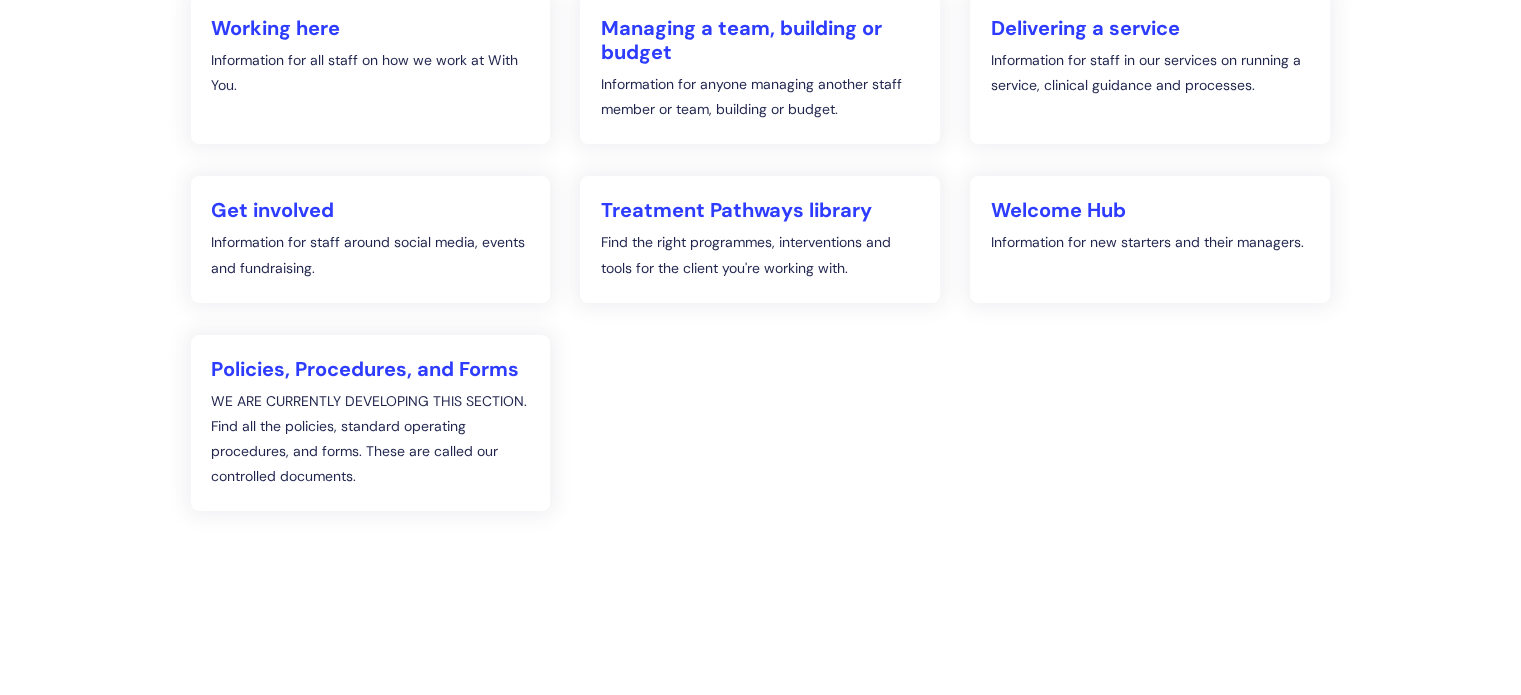 scroll, scrollTop: 400, scrollLeft: 0, axis: vertical 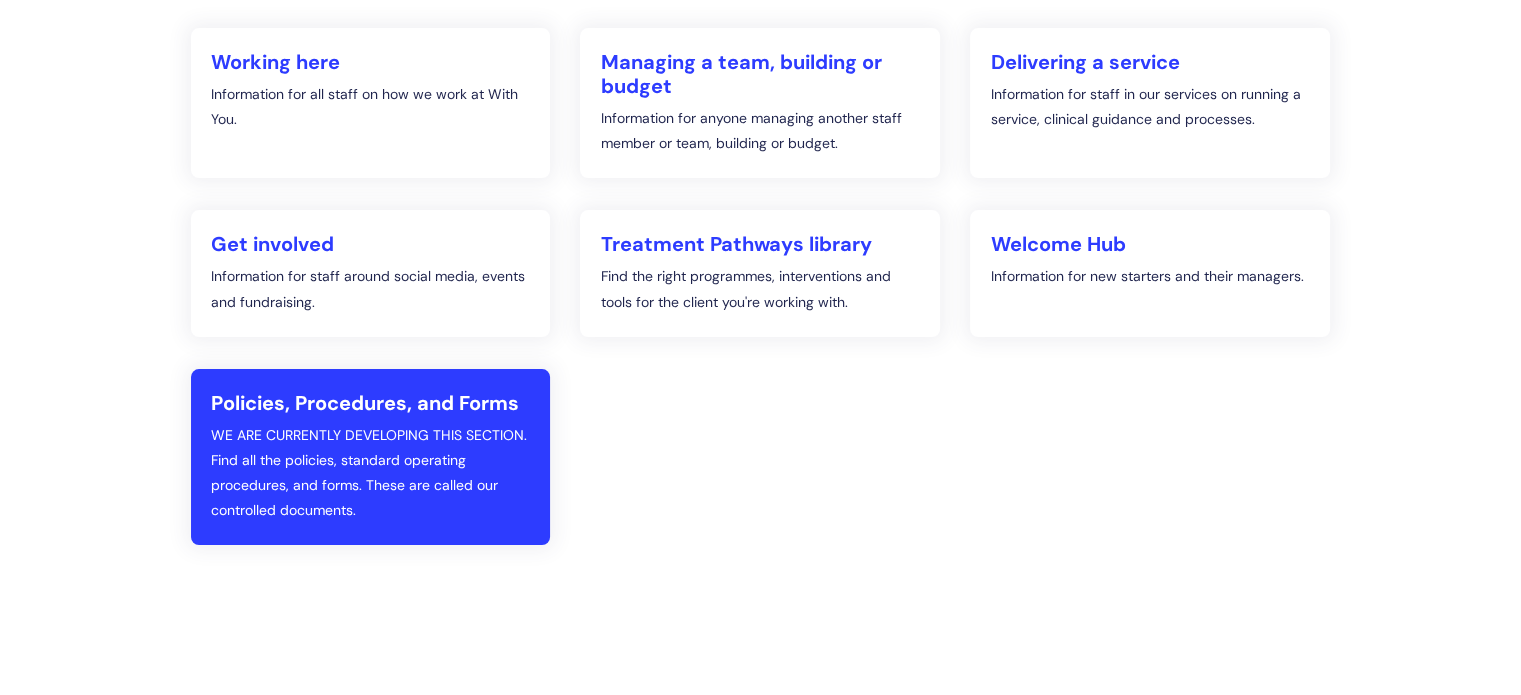 click on "Policies, Procedures, and Forms" at bounding box center [371, 403] 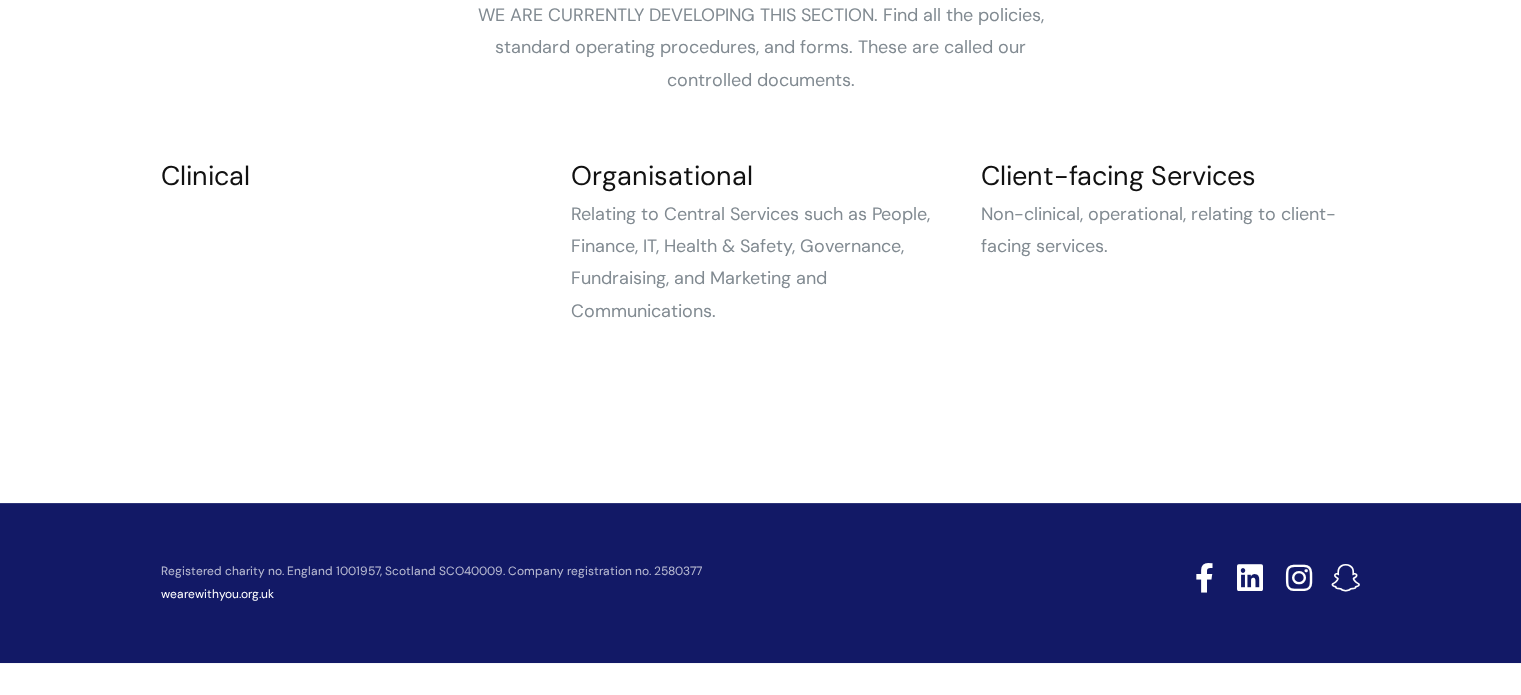scroll, scrollTop: 105, scrollLeft: 0, axis: vertical 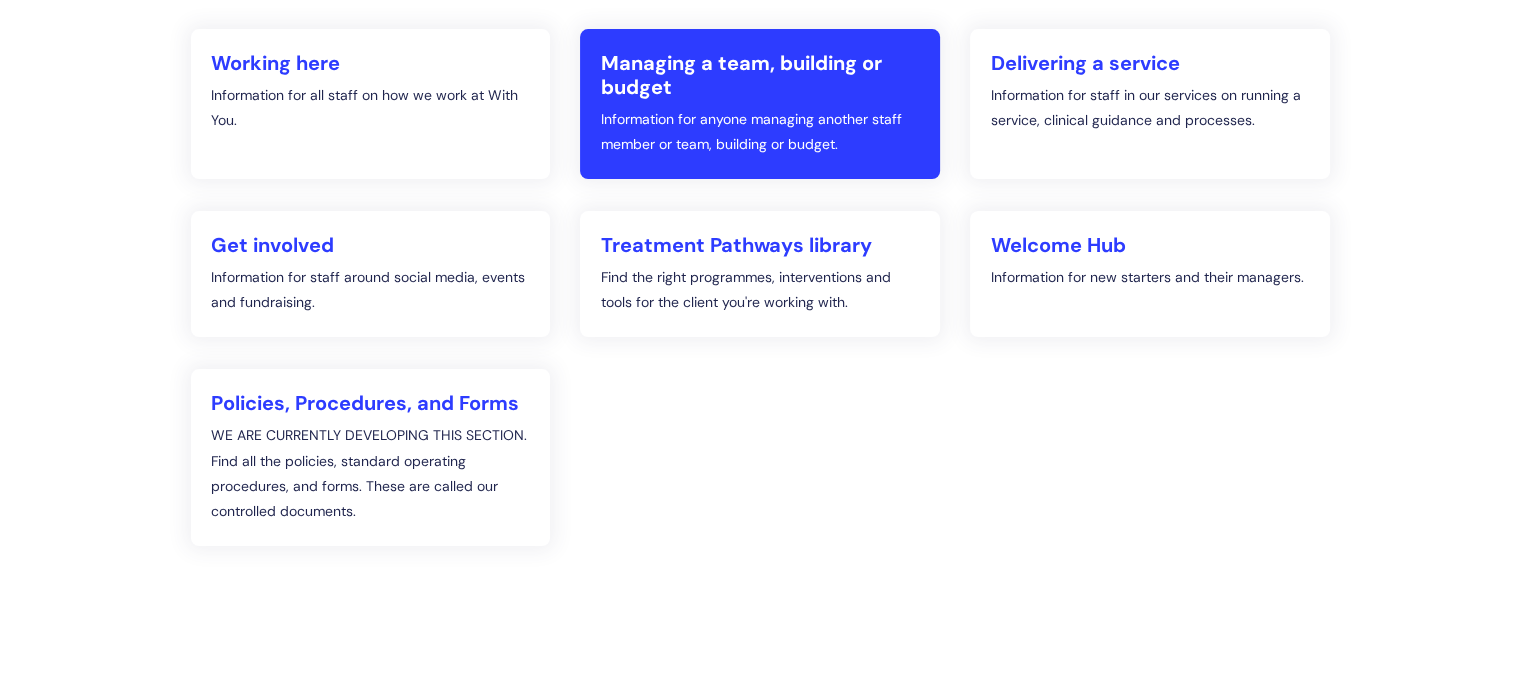 click on "Managing a team, building or budget" at bounding box center [760, 75] 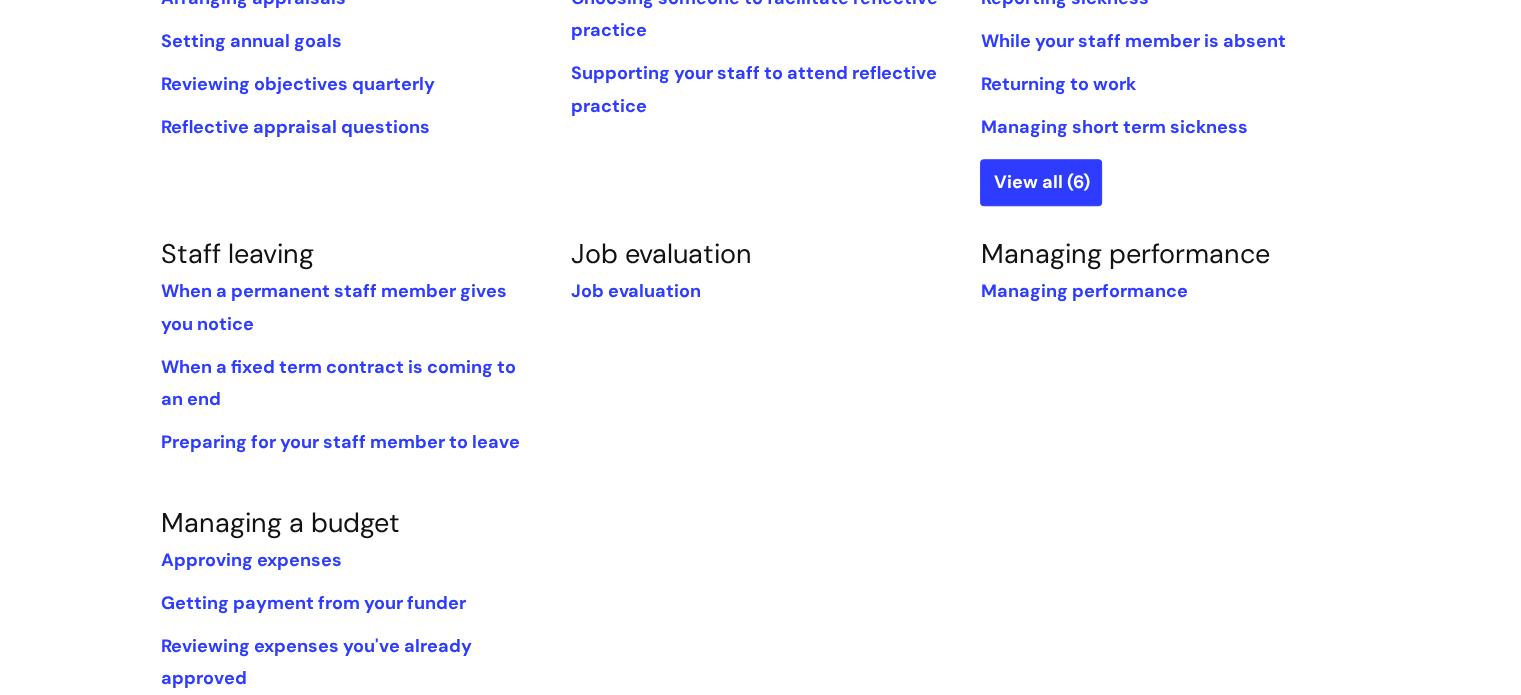 scroll, scrollTop: 800, scrollLeft: 0, axis: vertical 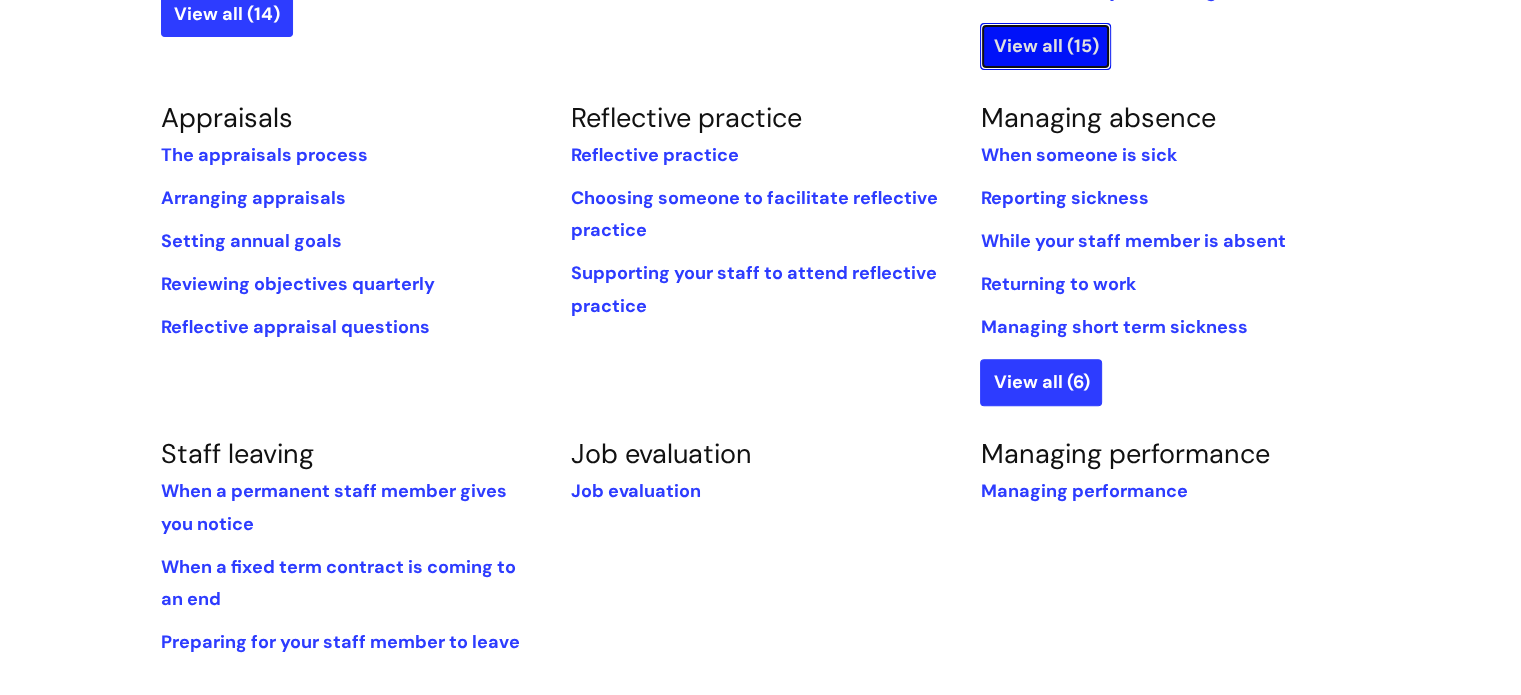 click on "View all (15)" at bounding box center [1045, 46] 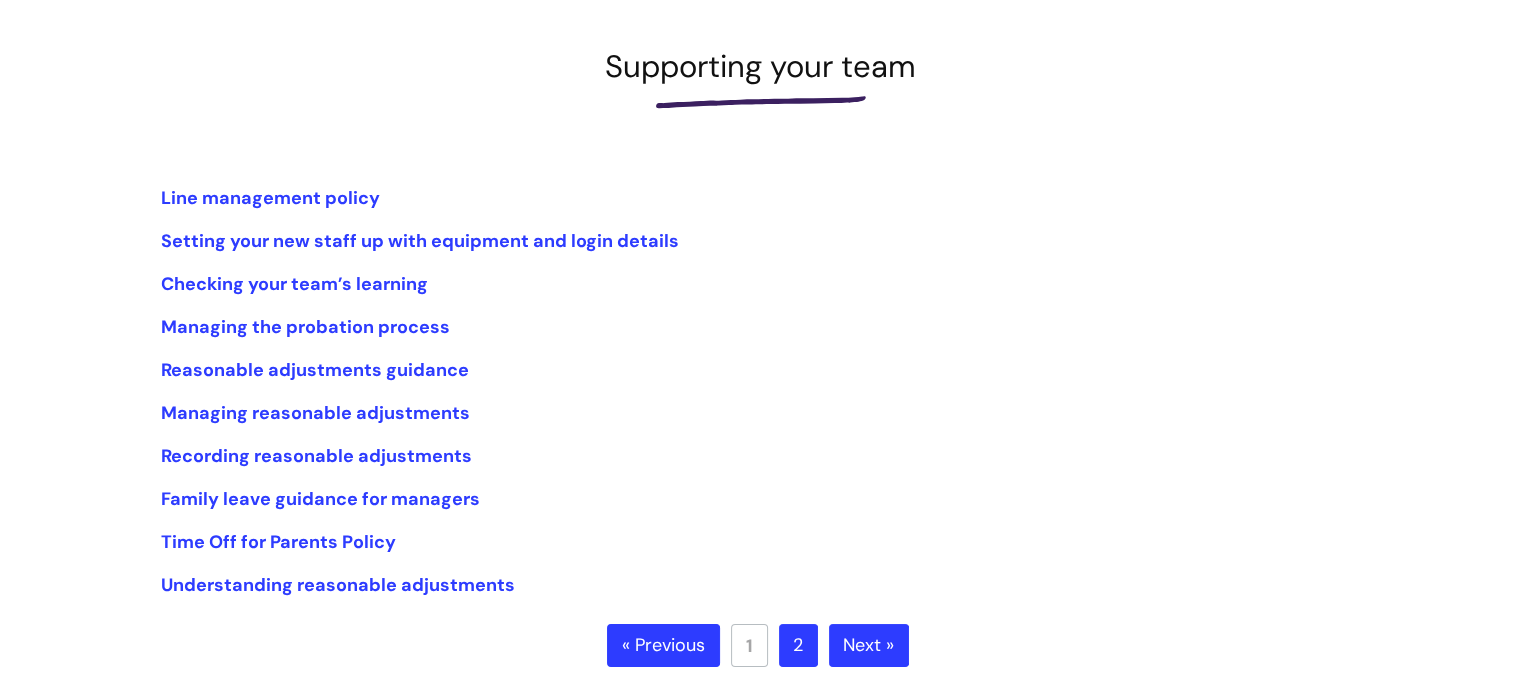 scroll, scrollTop: 300, scrollLeft: 0, axis: vertical 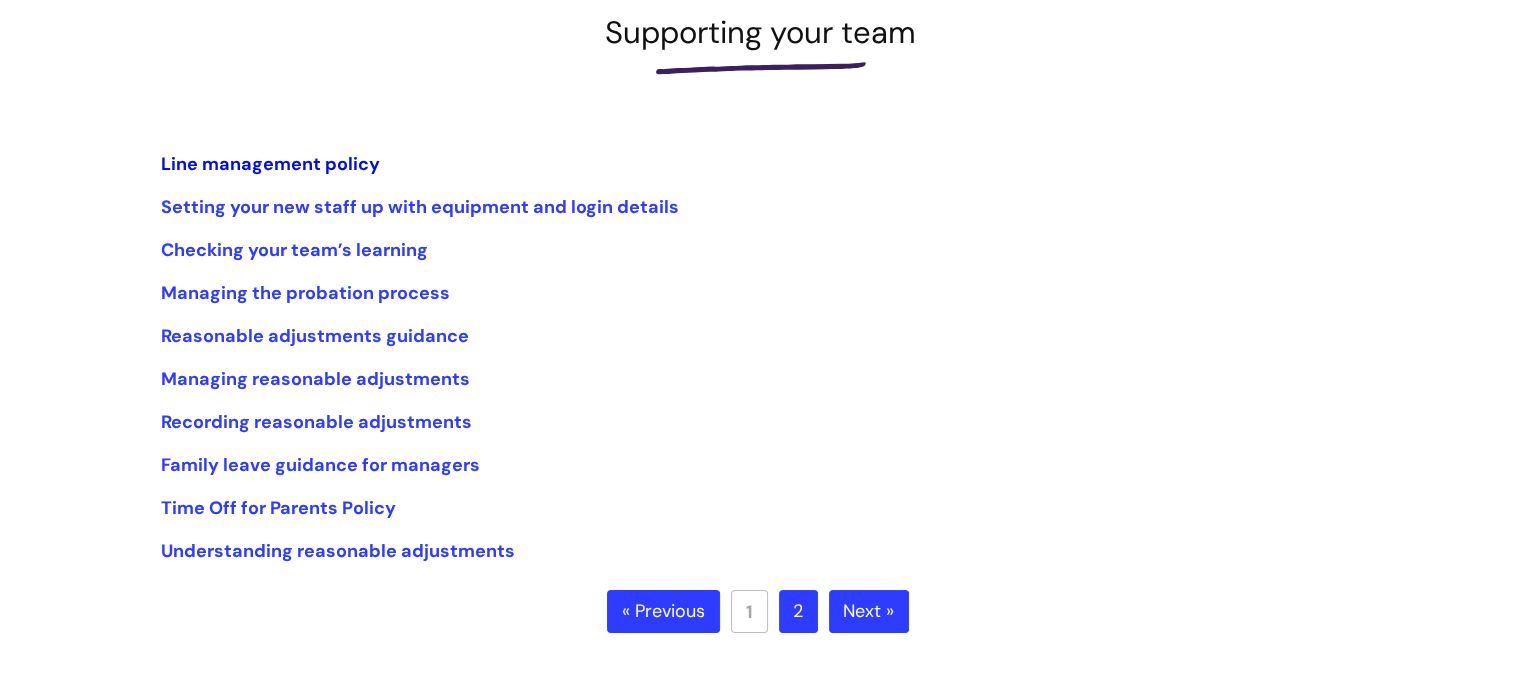 click on "Line management policy" at bounding box center (270, 164) 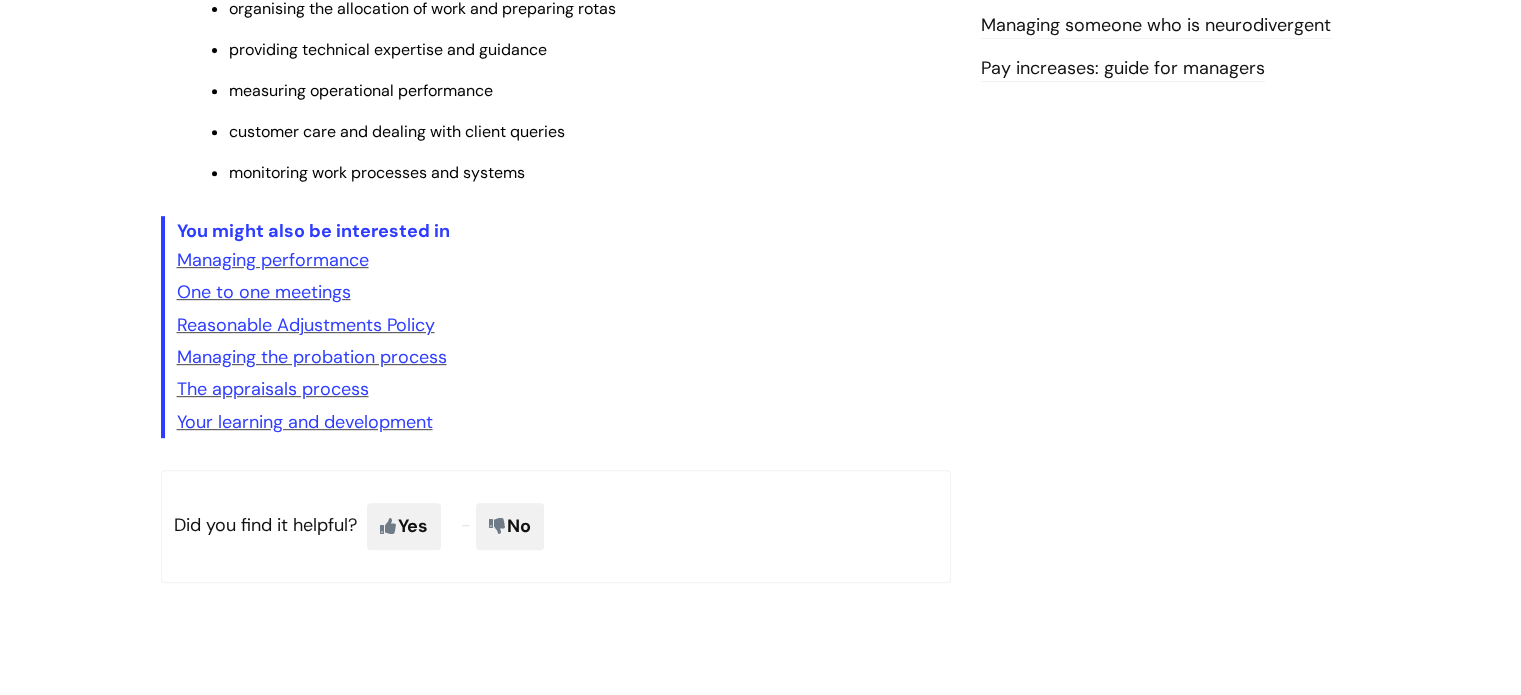 scroll, scrollTop: 900, scrollLeft: 0, axis: vertical 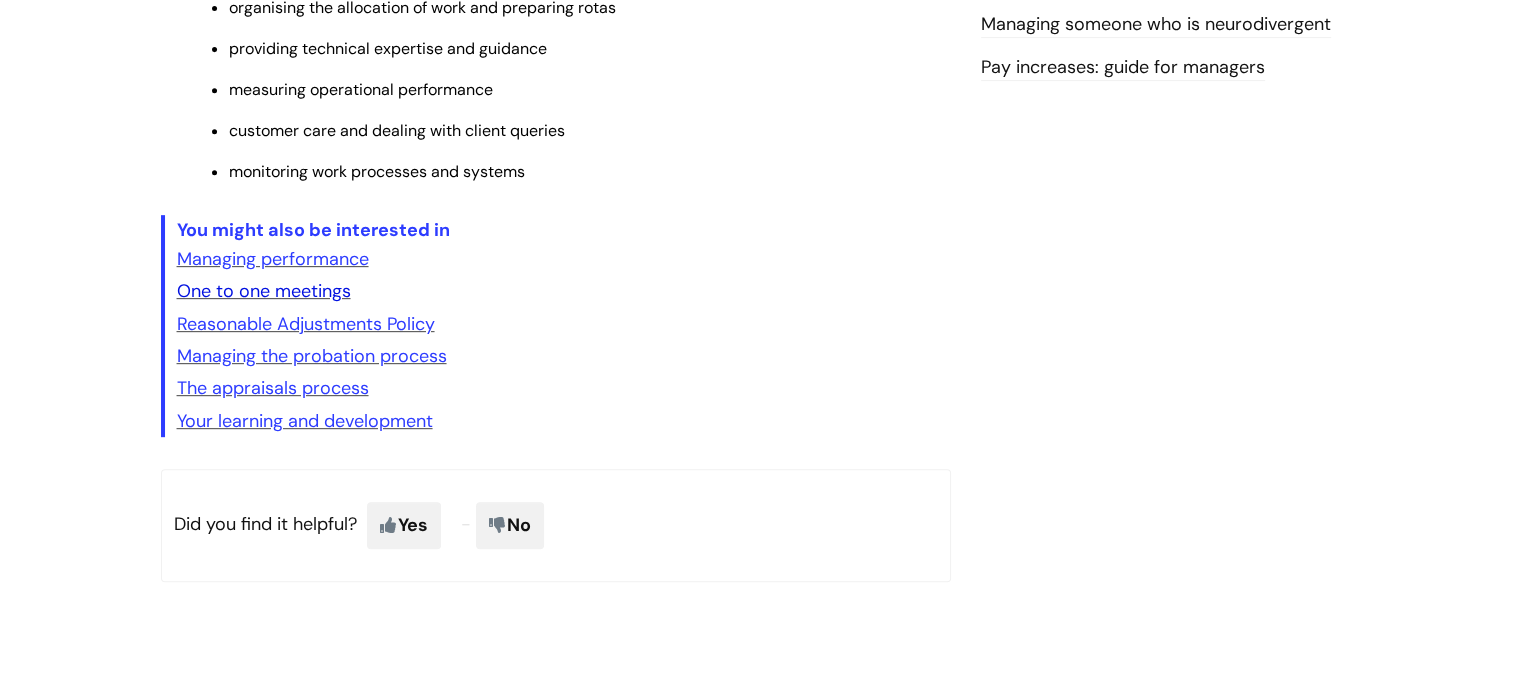 click on "One to one meetings" at bounding box center [264, 291] 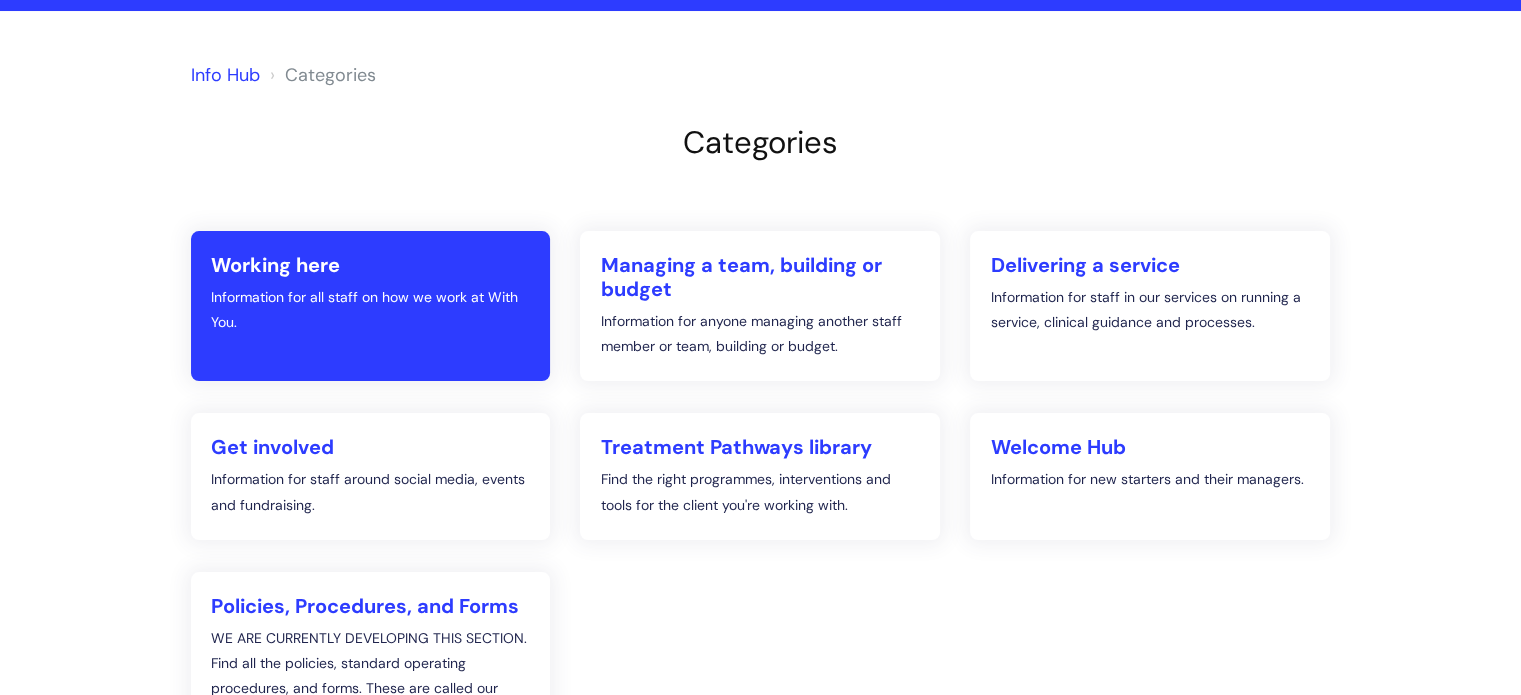 scroll, scrollTop: 200, scrollLeft: 0, axis: vertical 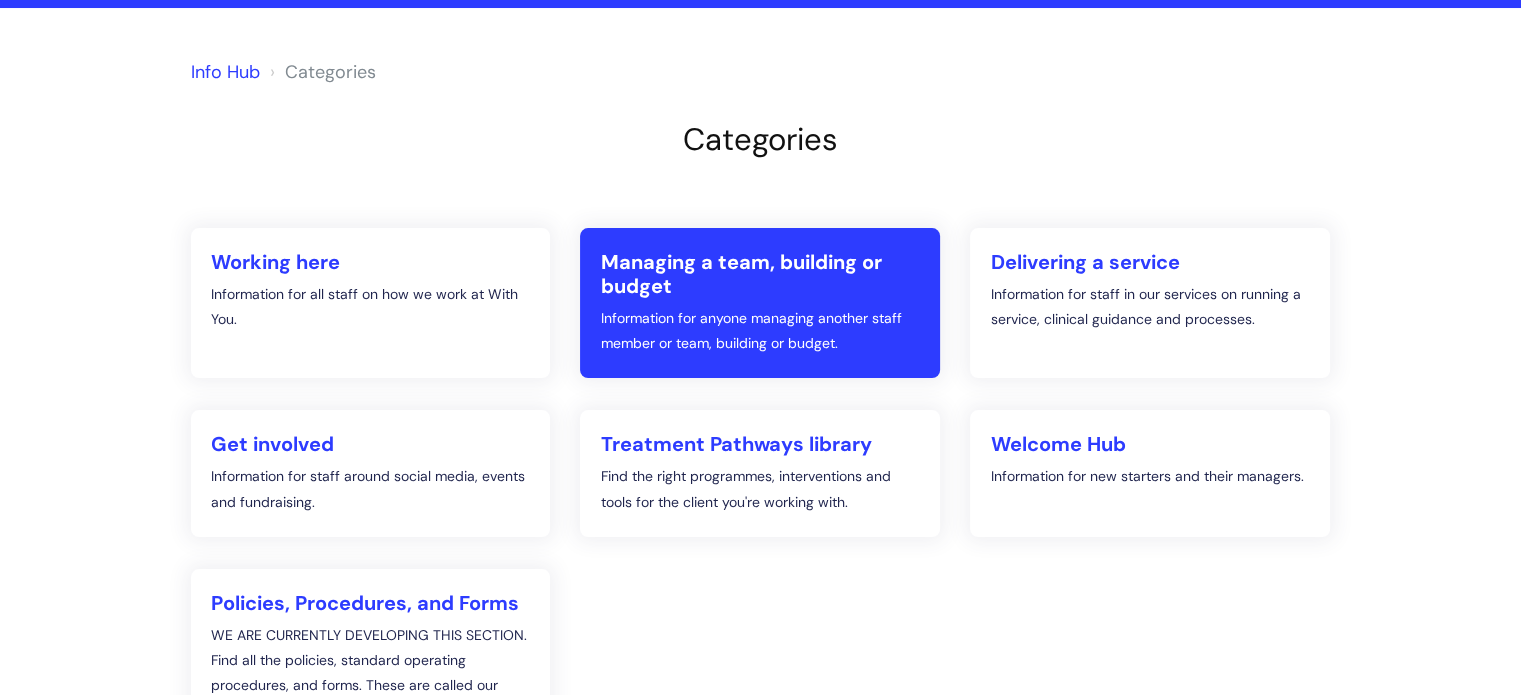 click on "Managing a team, building or budget" at bounding box center [760, 274] 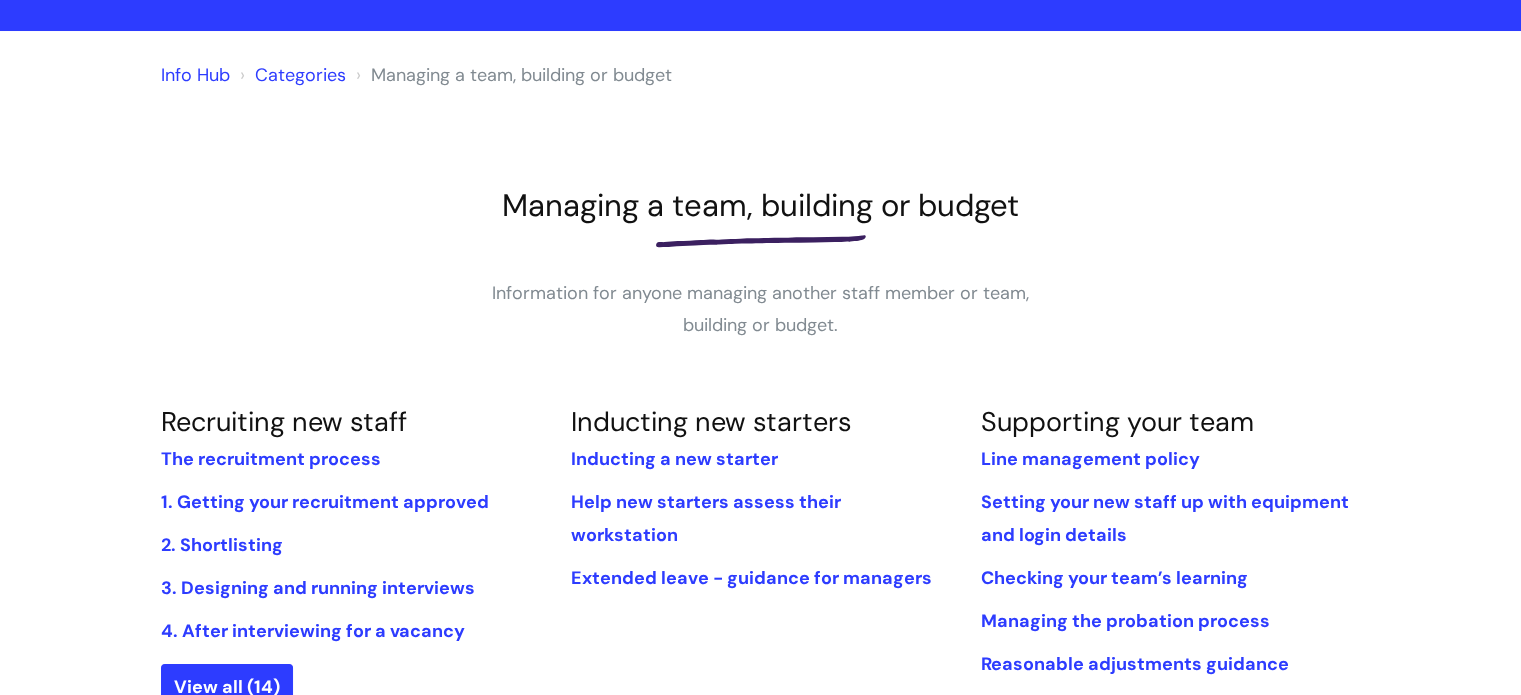 scroll, scrollTop: 200, scrollLeft: 0, axis: vertical 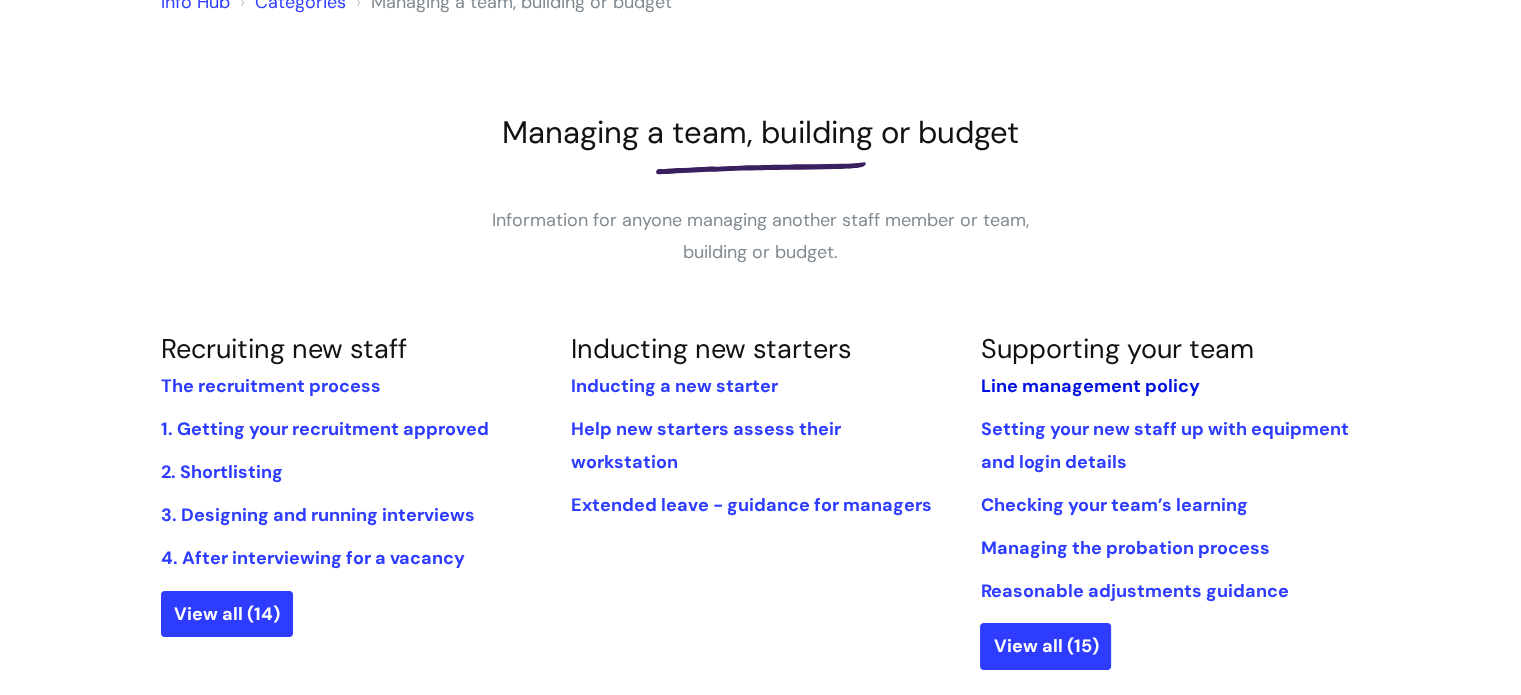 click on "Line management policy" at bounding box center [1089, 386] 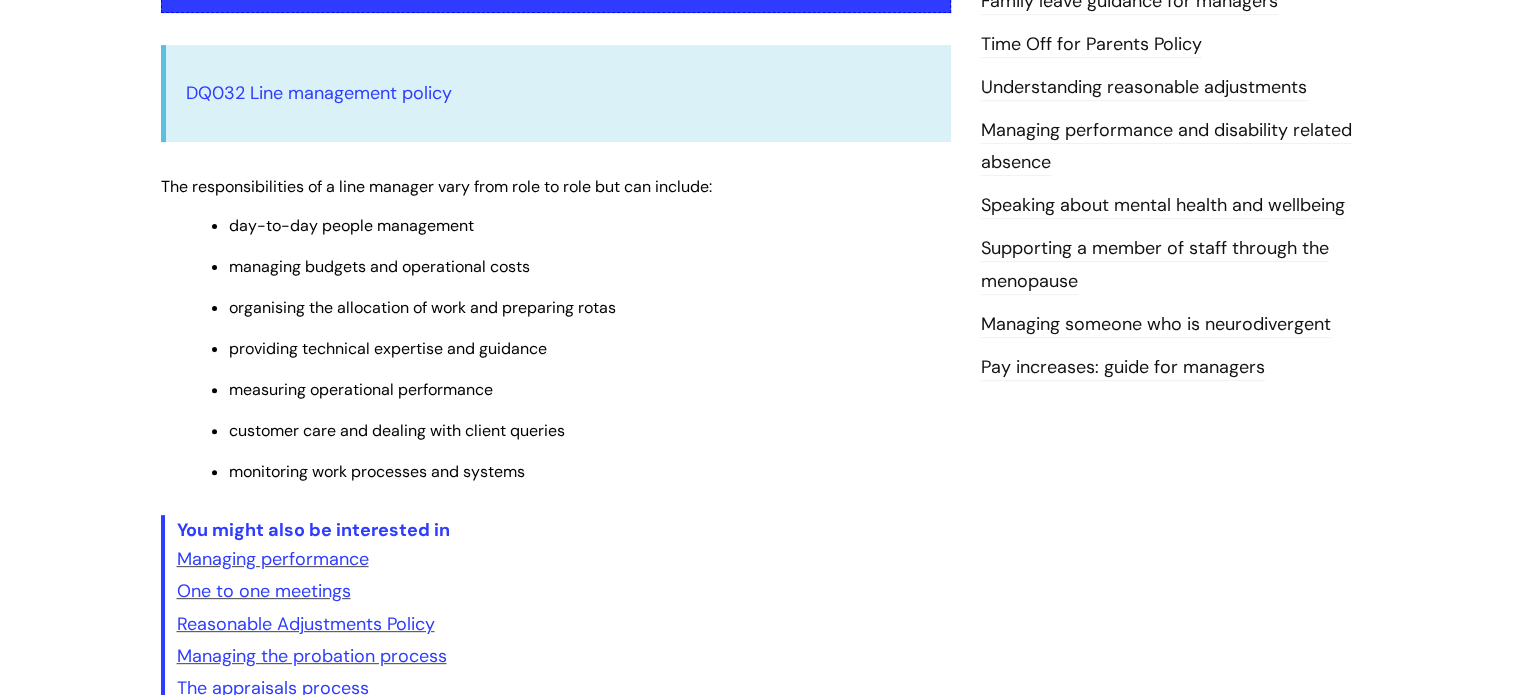 scroll, scrollTop: 800, scrollLeft: 0, axis: vertical 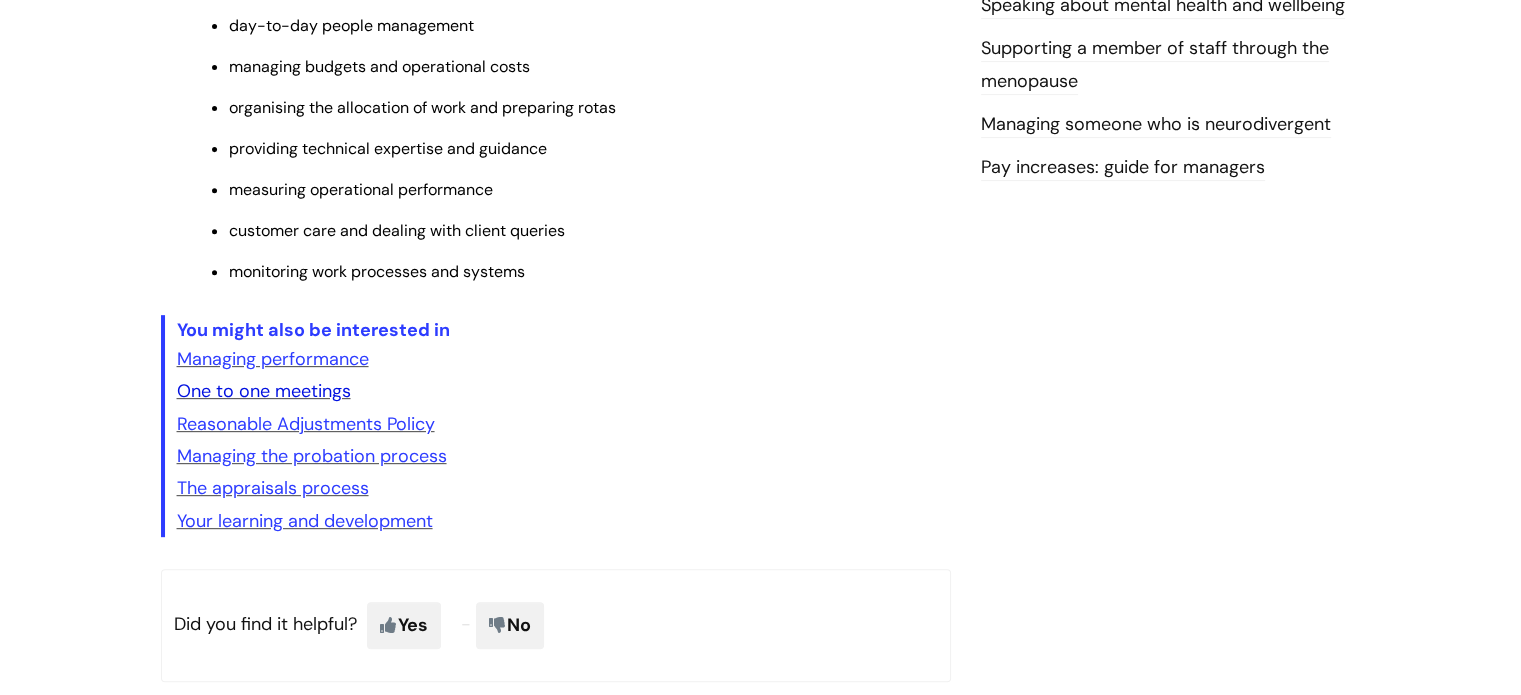 click on "One to one meetings" at bounding box center (264, 391) 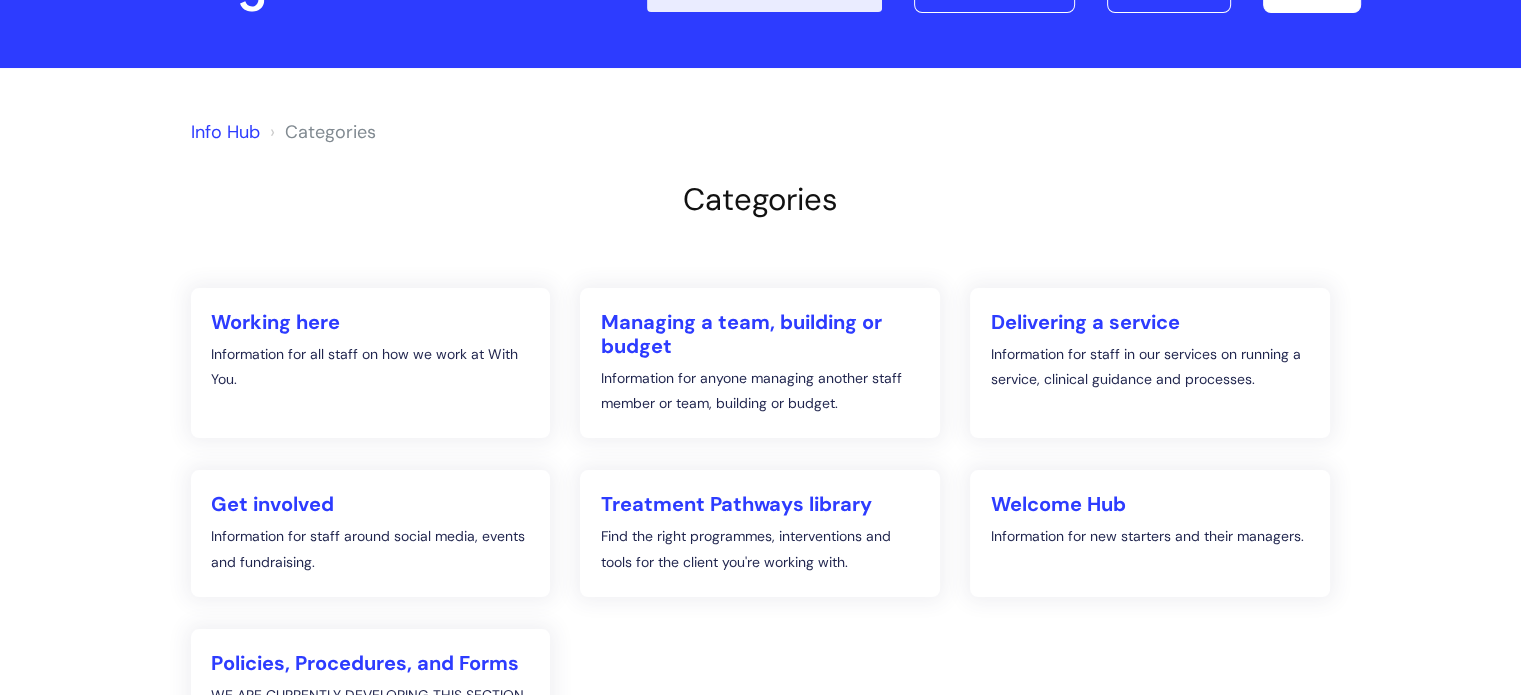 scroll, scrollTop: 0, scrollLeft: 0, axis: both 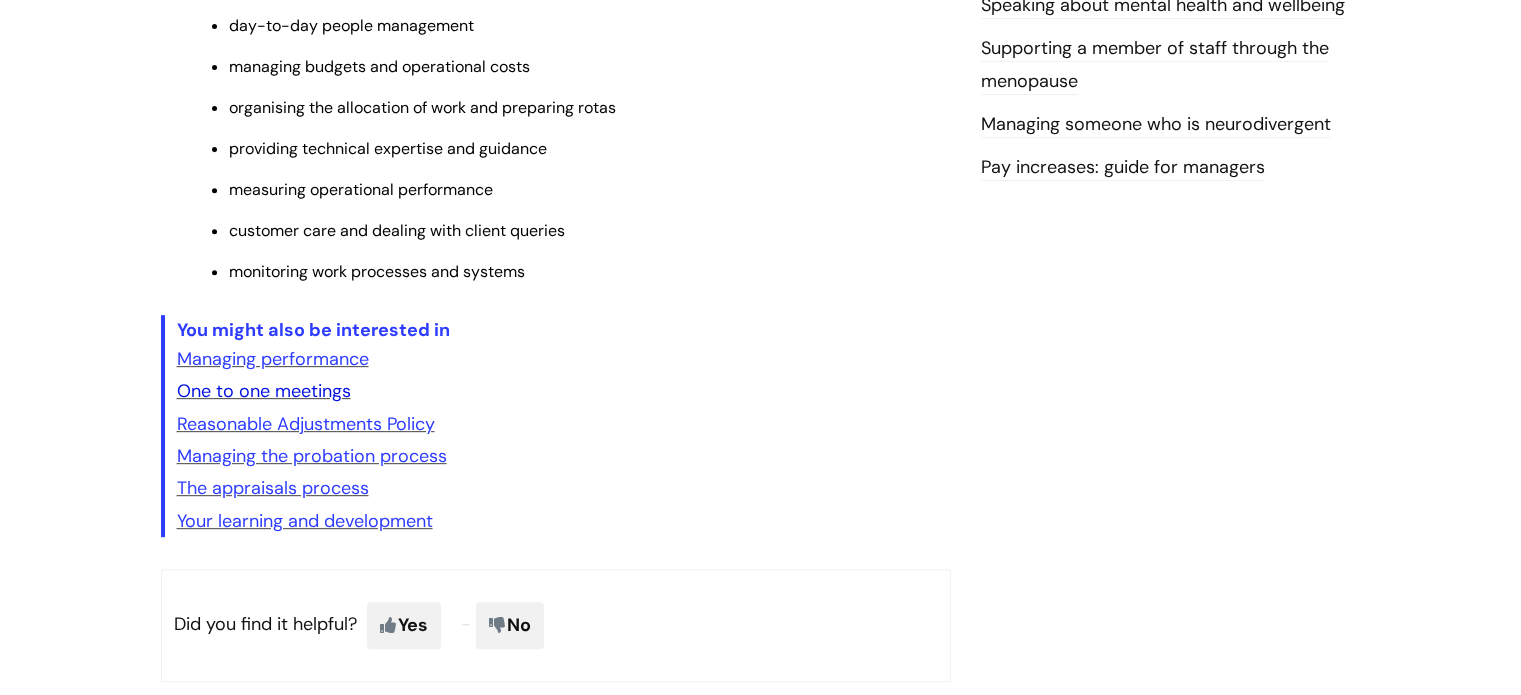 click on "One to one meetings" at bounding box center (264, 391) 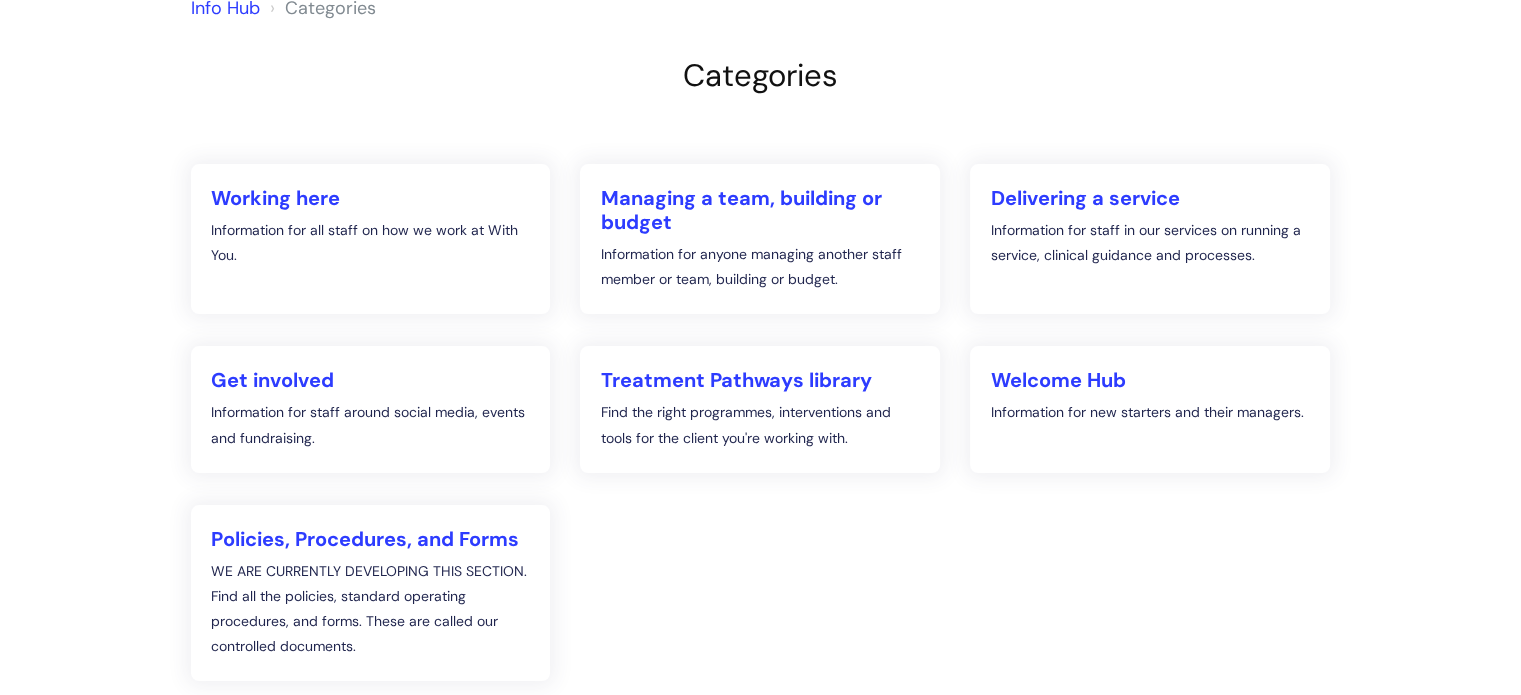 scroll, scrollTop: 300, scrollLeft: 0, axis: vertical 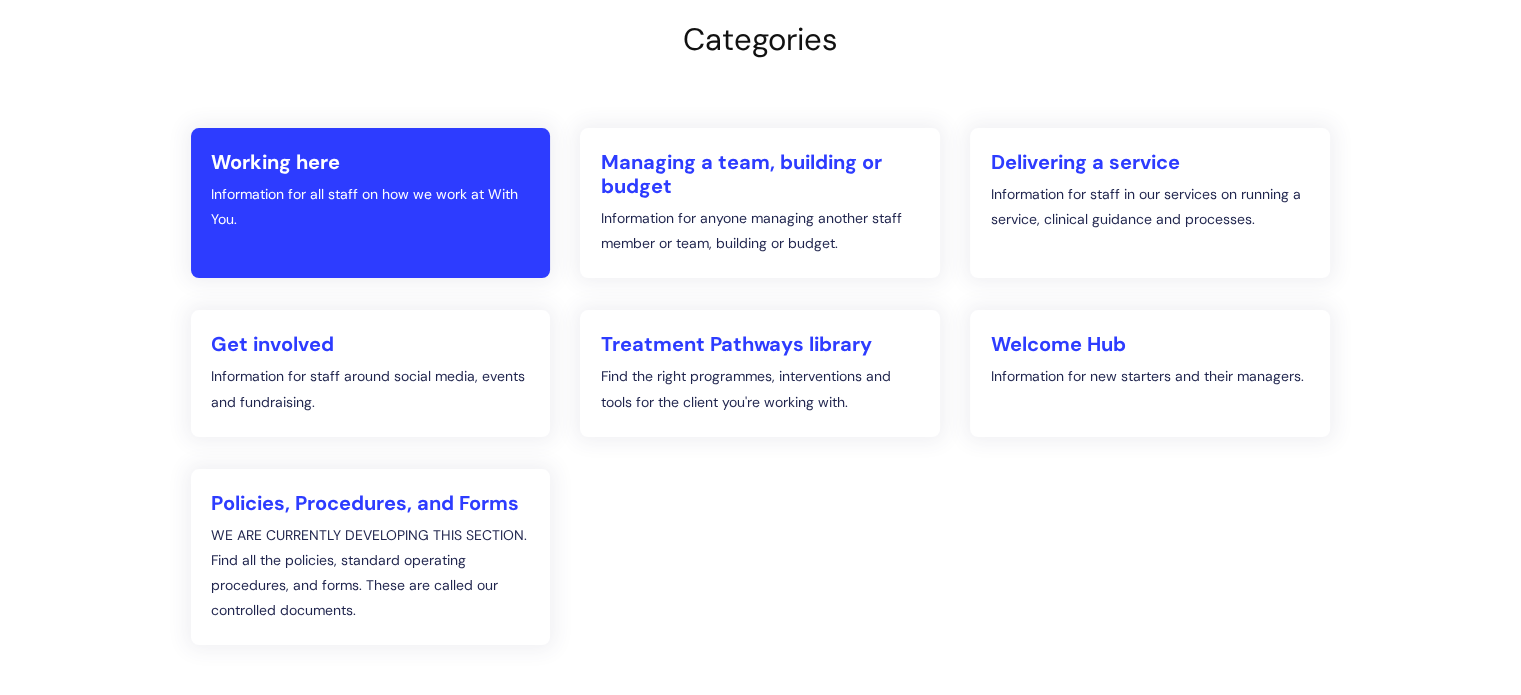 click on "Working here" at bounding box center [371, 162] 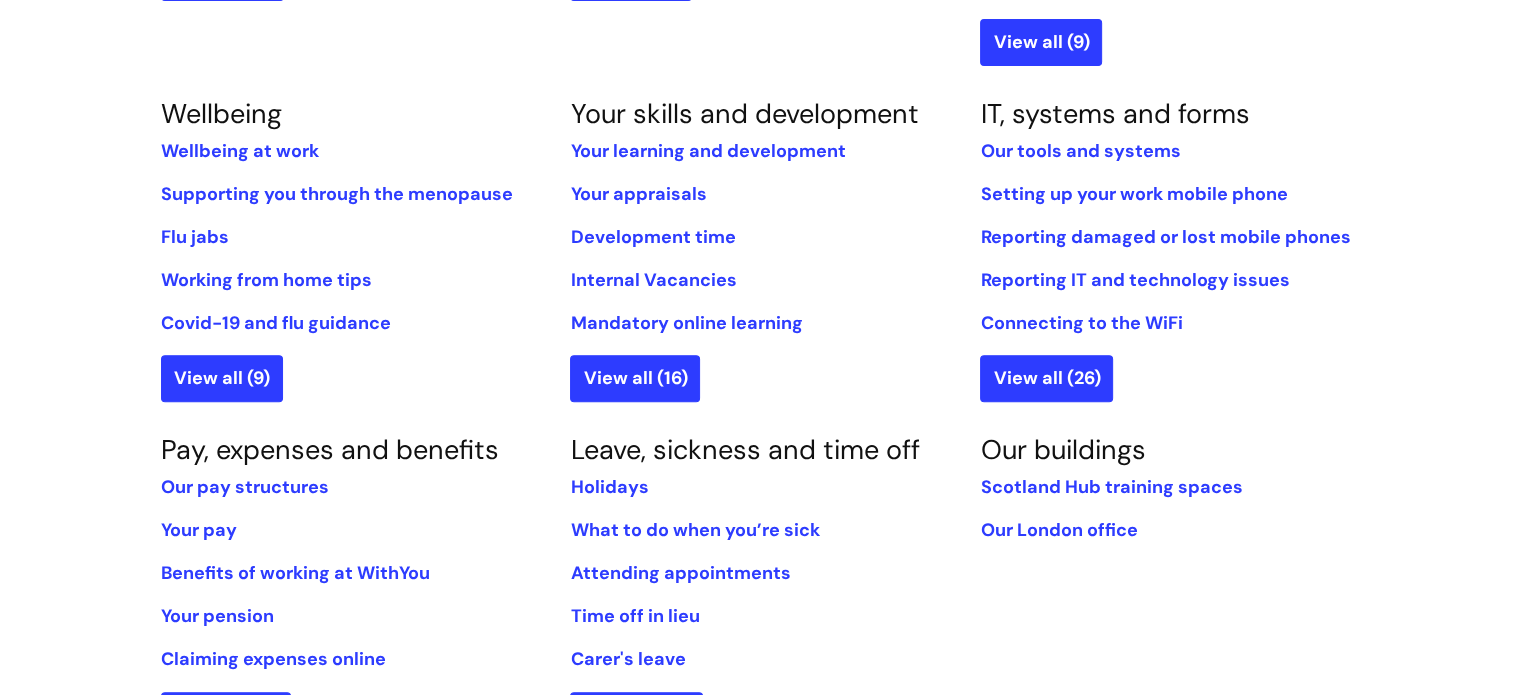 scroll, scrollTop: 800, scrollLeft: 0, axis: vertical 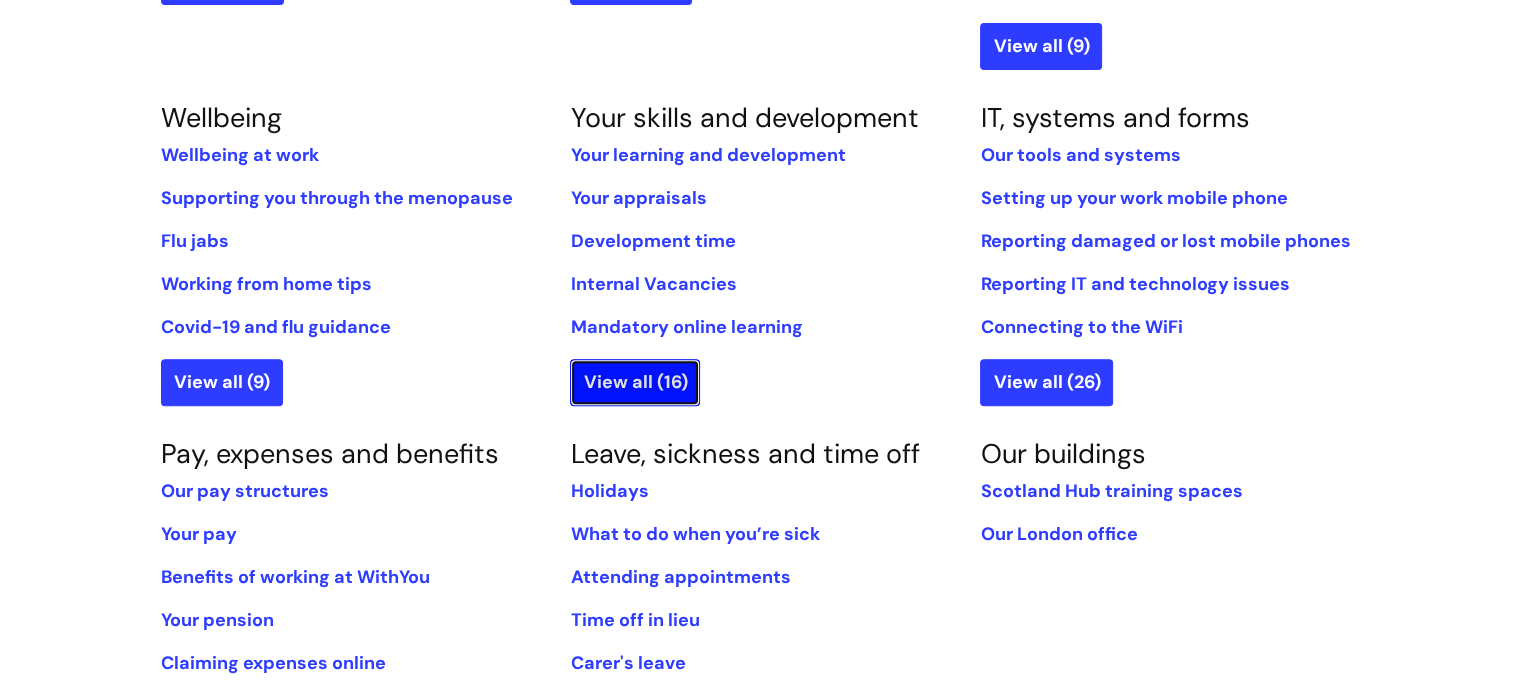 click on "View all (16)" at bounding box center [635, 382] 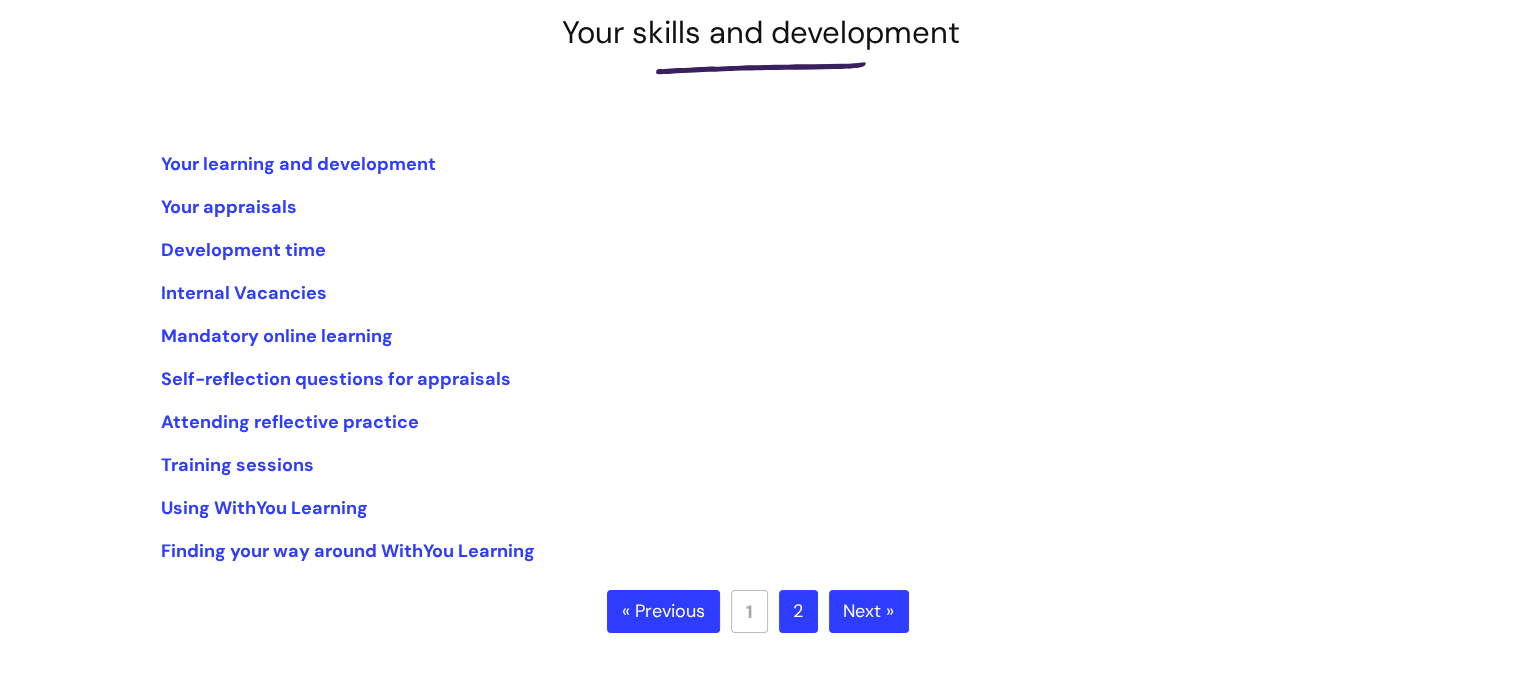 scroll, scrollTop: 400, scrollLeft: 0, axis: vertical 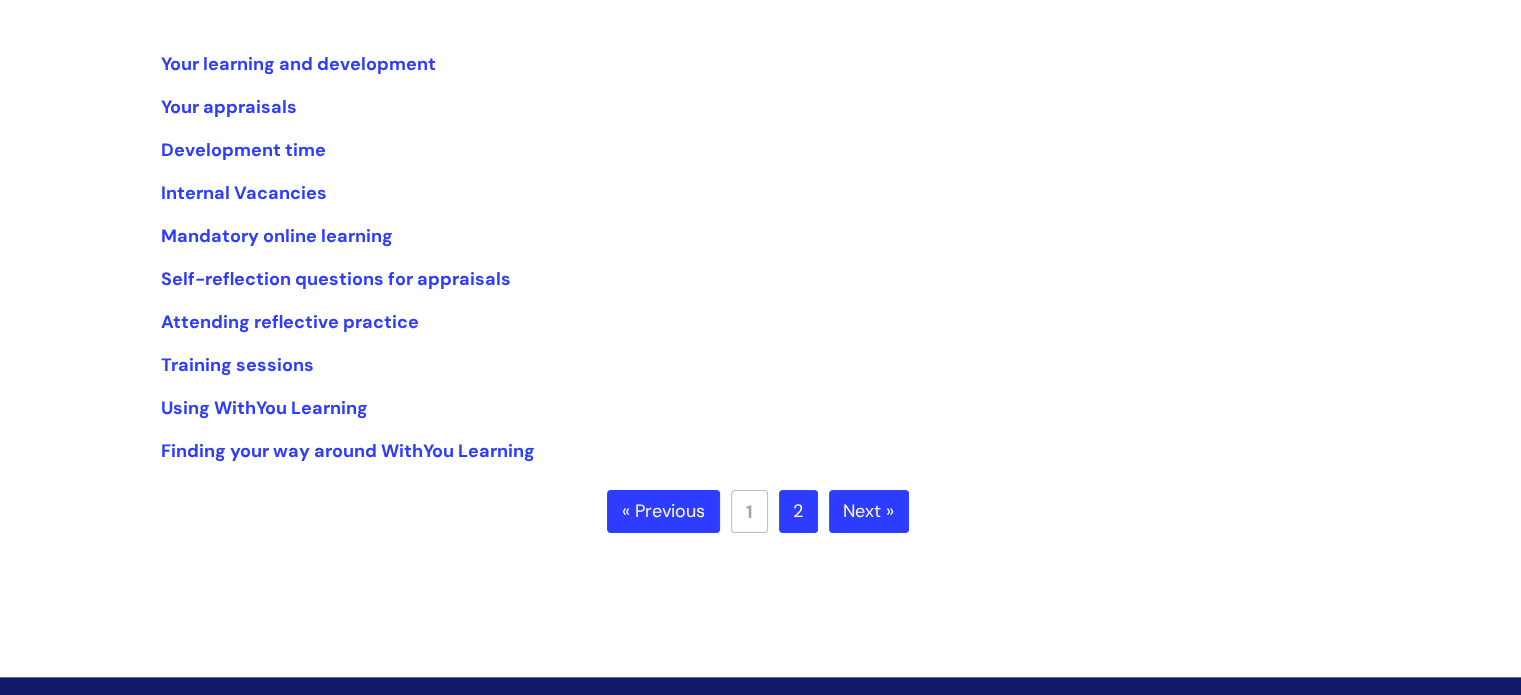 click on "Next »" at bounding box center (869, 512) 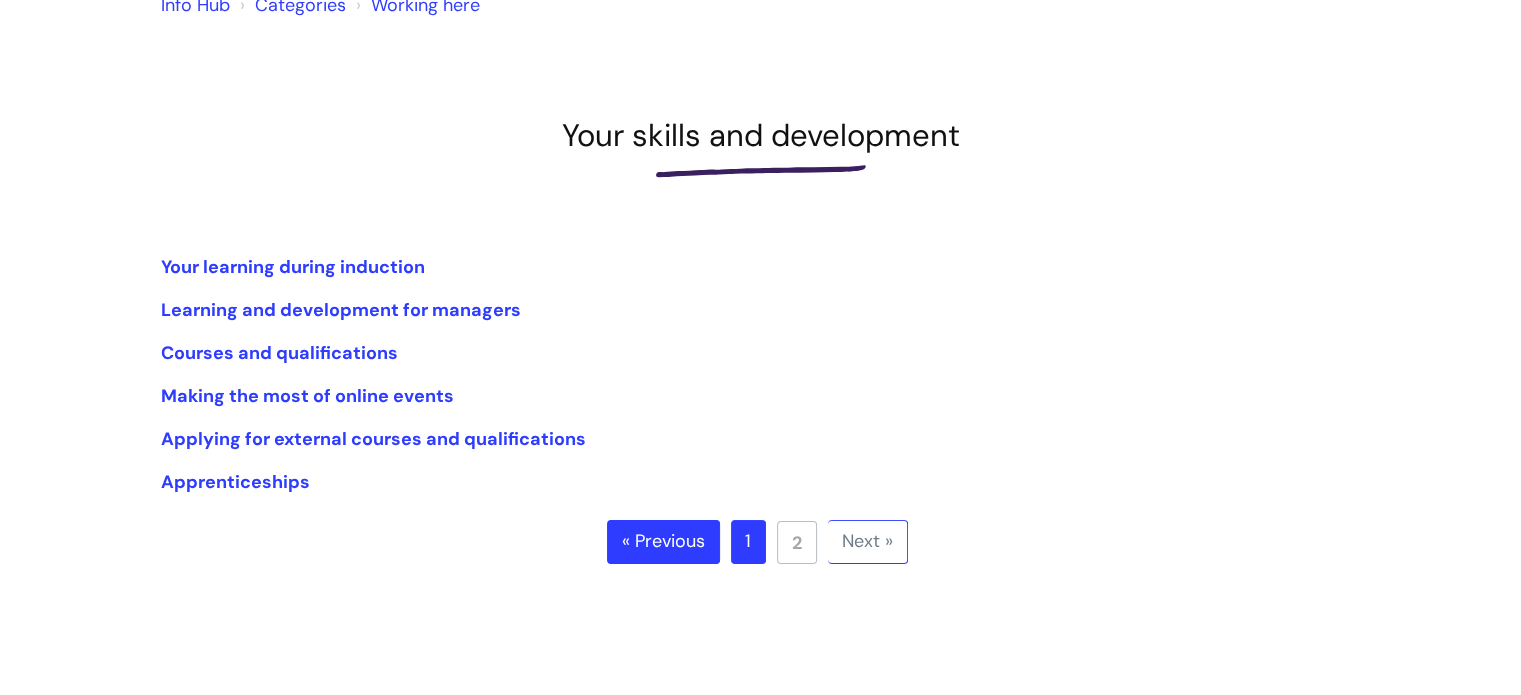 scroll, scrollTop: 200, scrollLeft: 0, axis: vertical 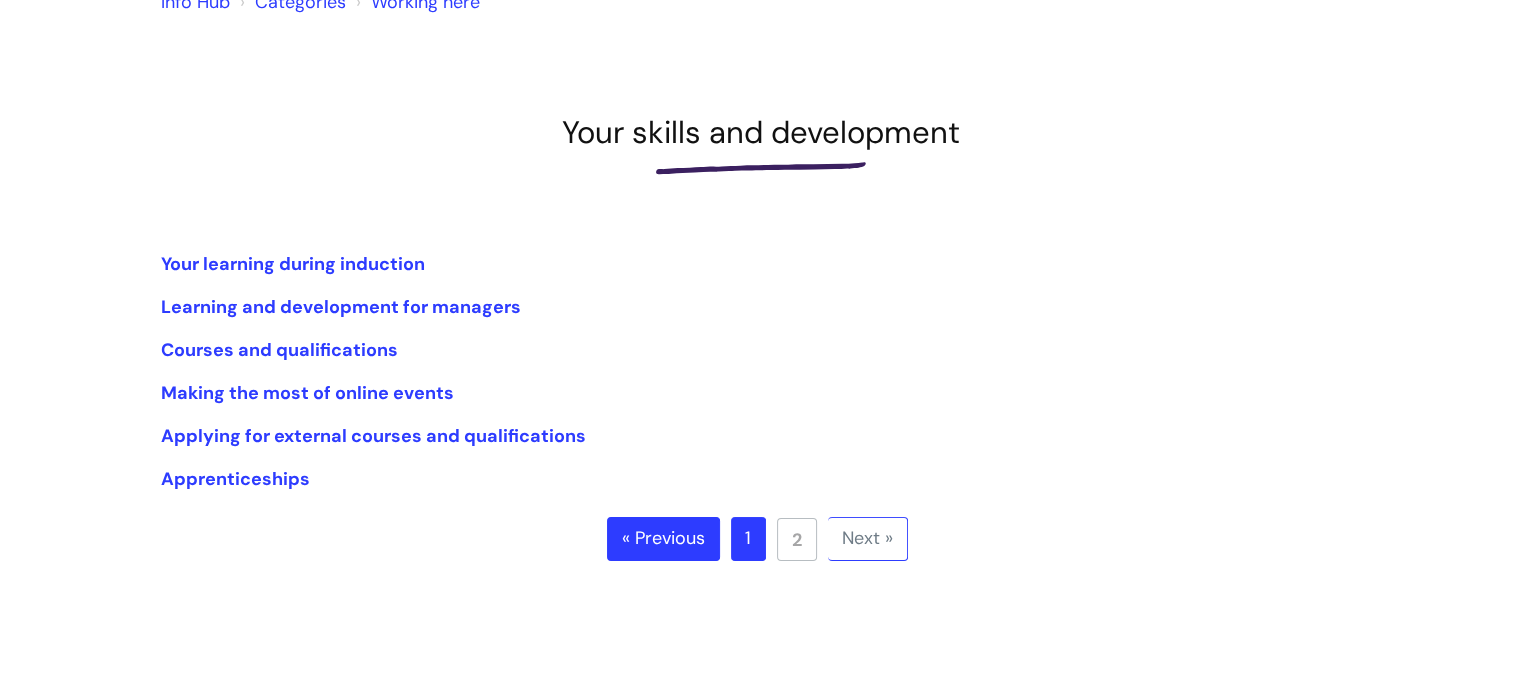 click on "« Previous" at bounding box center (663, 539) 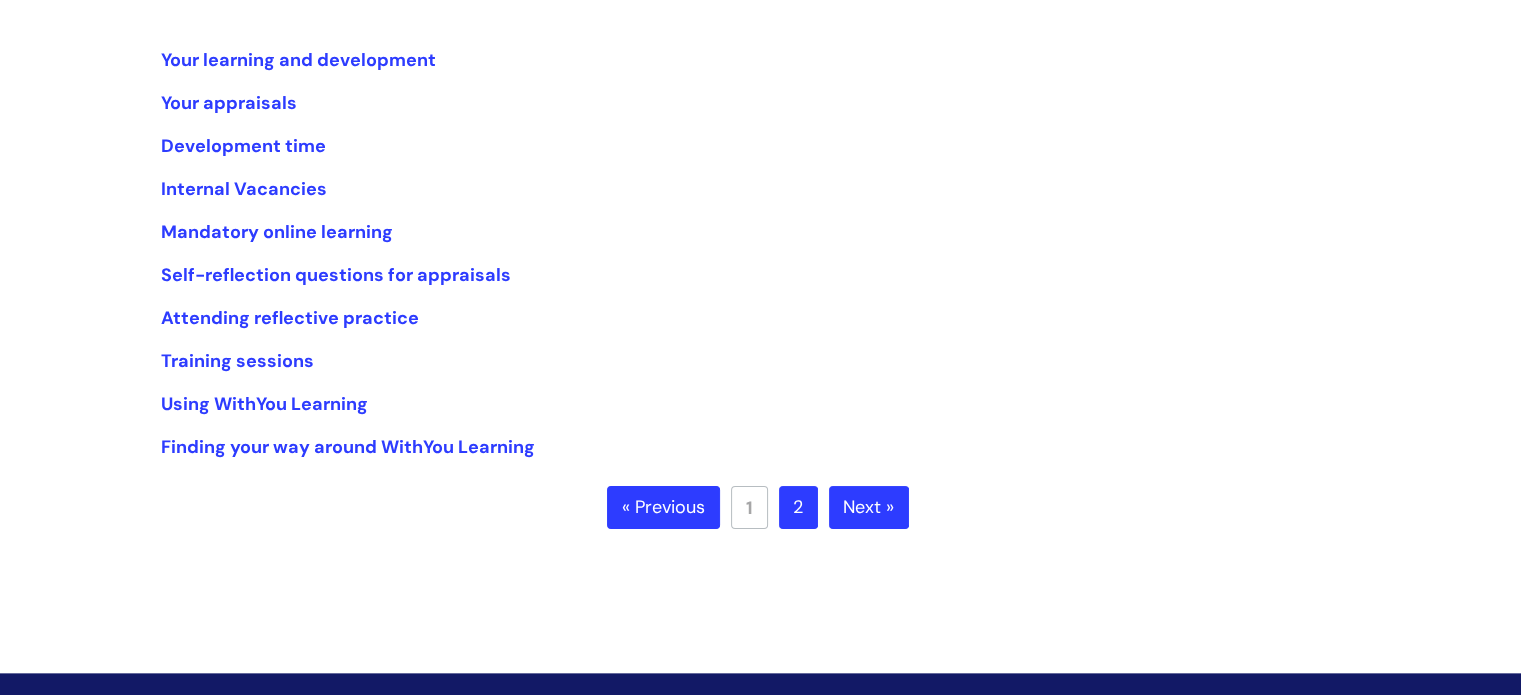 scroll, scrollTop: 500, scrollLeft: 0, axis: vertical 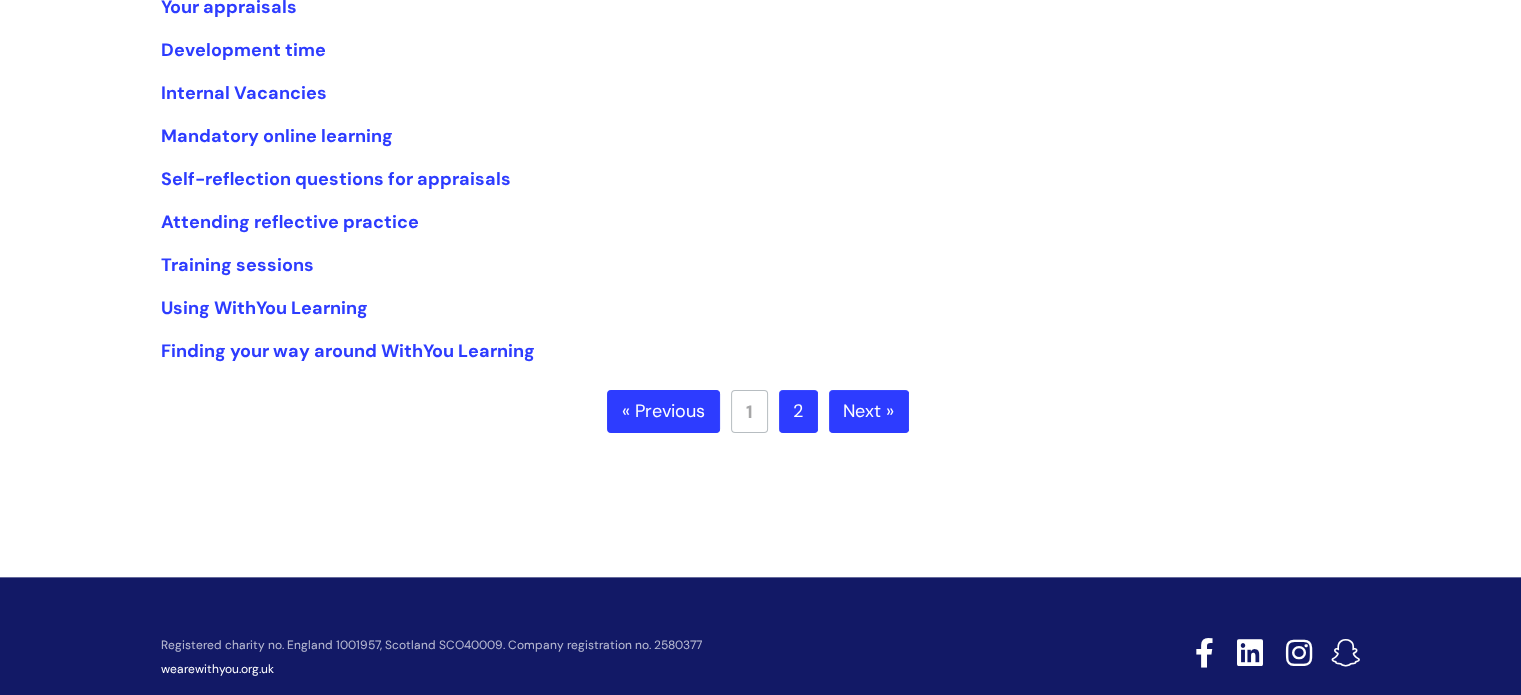 click on "2" at bounding box center (798, 412) 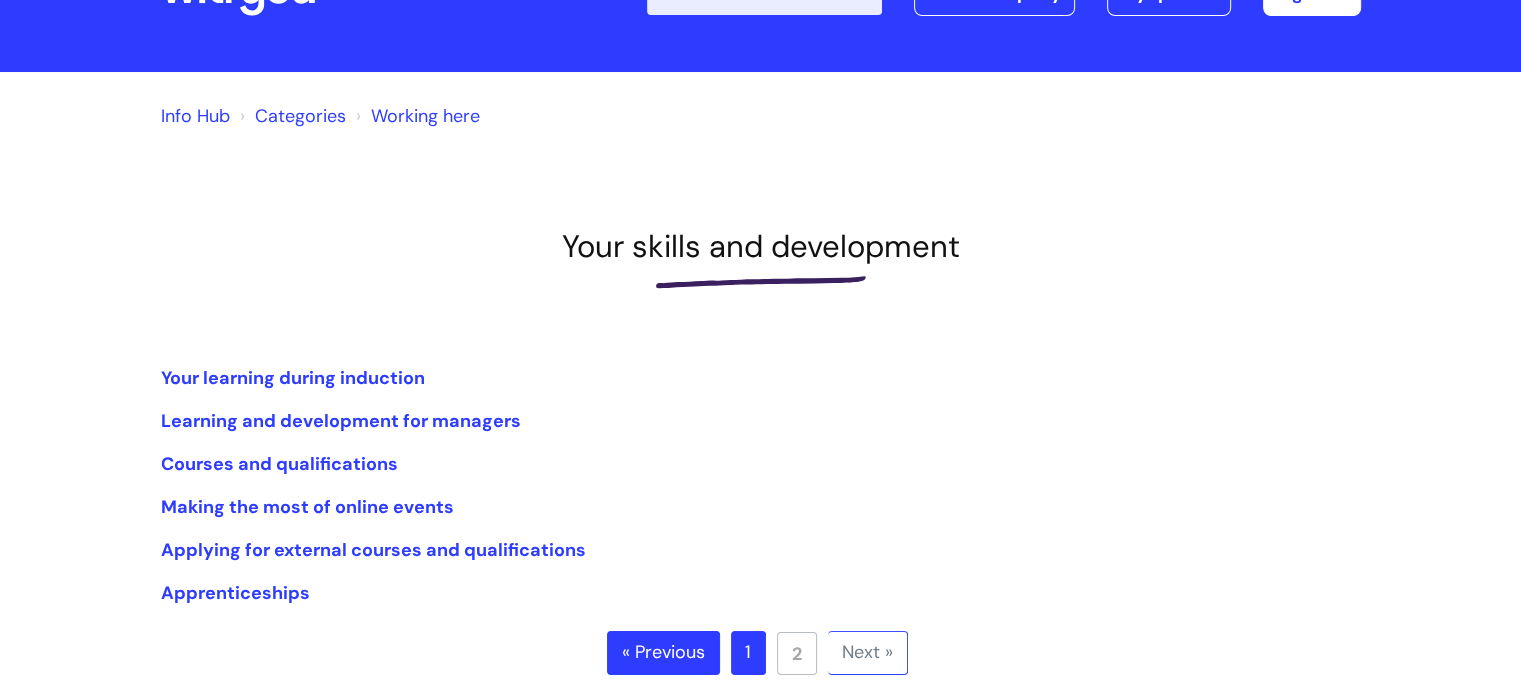scroll, scrollTop: 0, scrollLeft: 0, axis: both 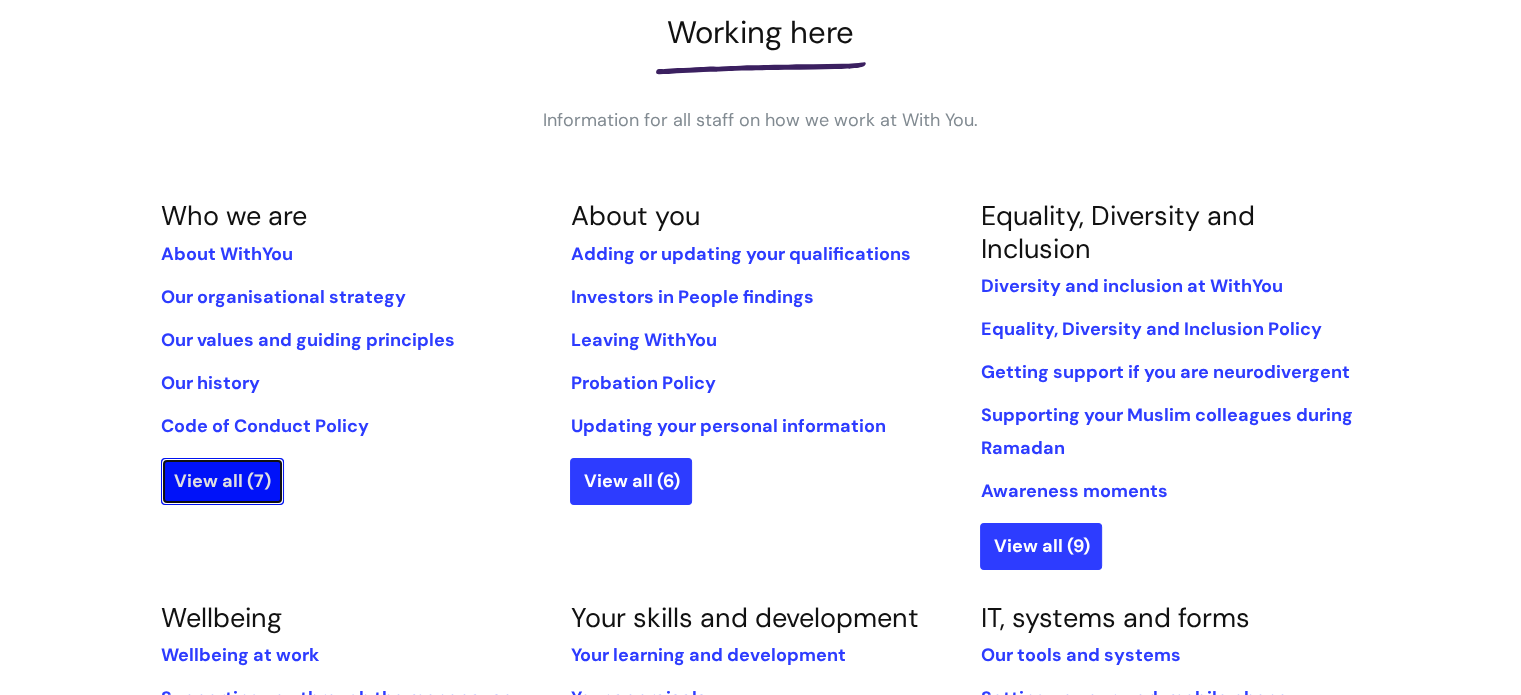 click on "View all (7)" at bounding box center [222, 481] 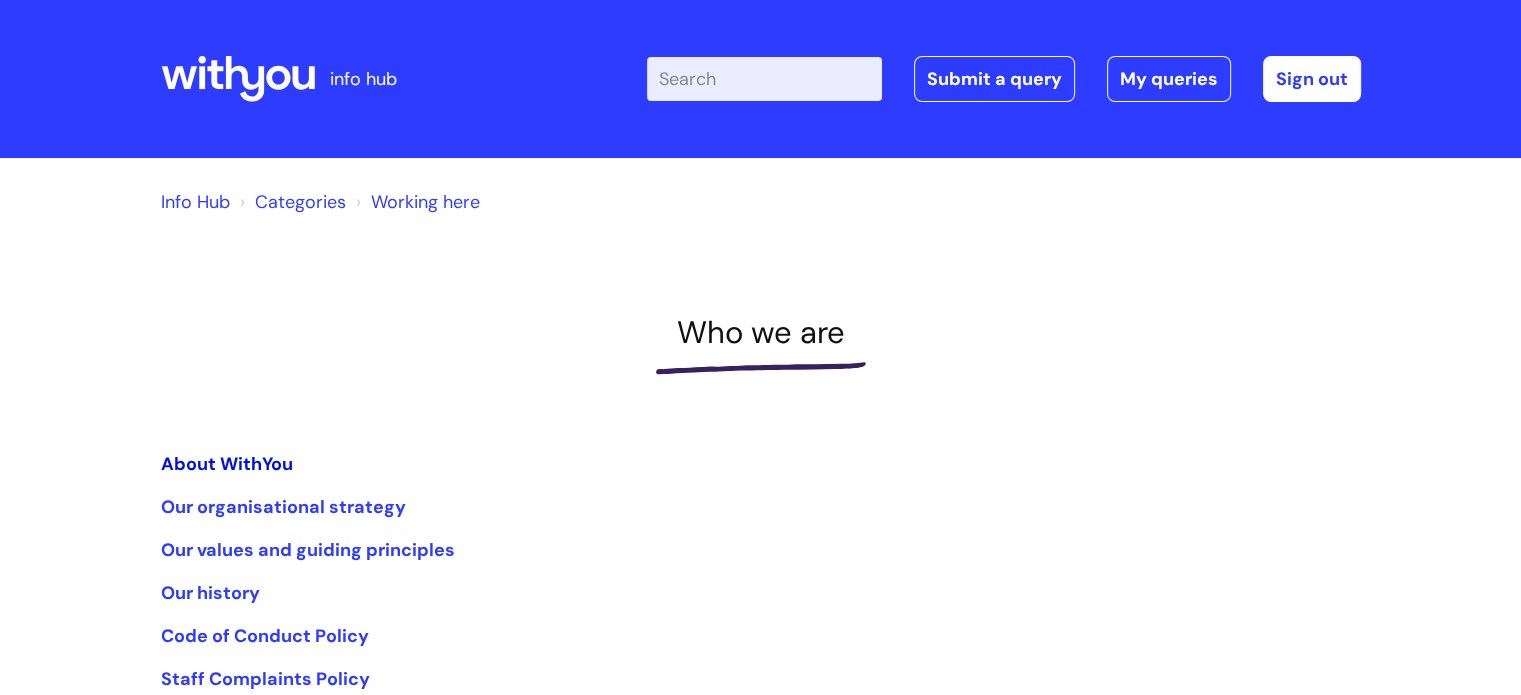 scroll, scrollTop: 200, scrollLeft: 0, axis: vertical 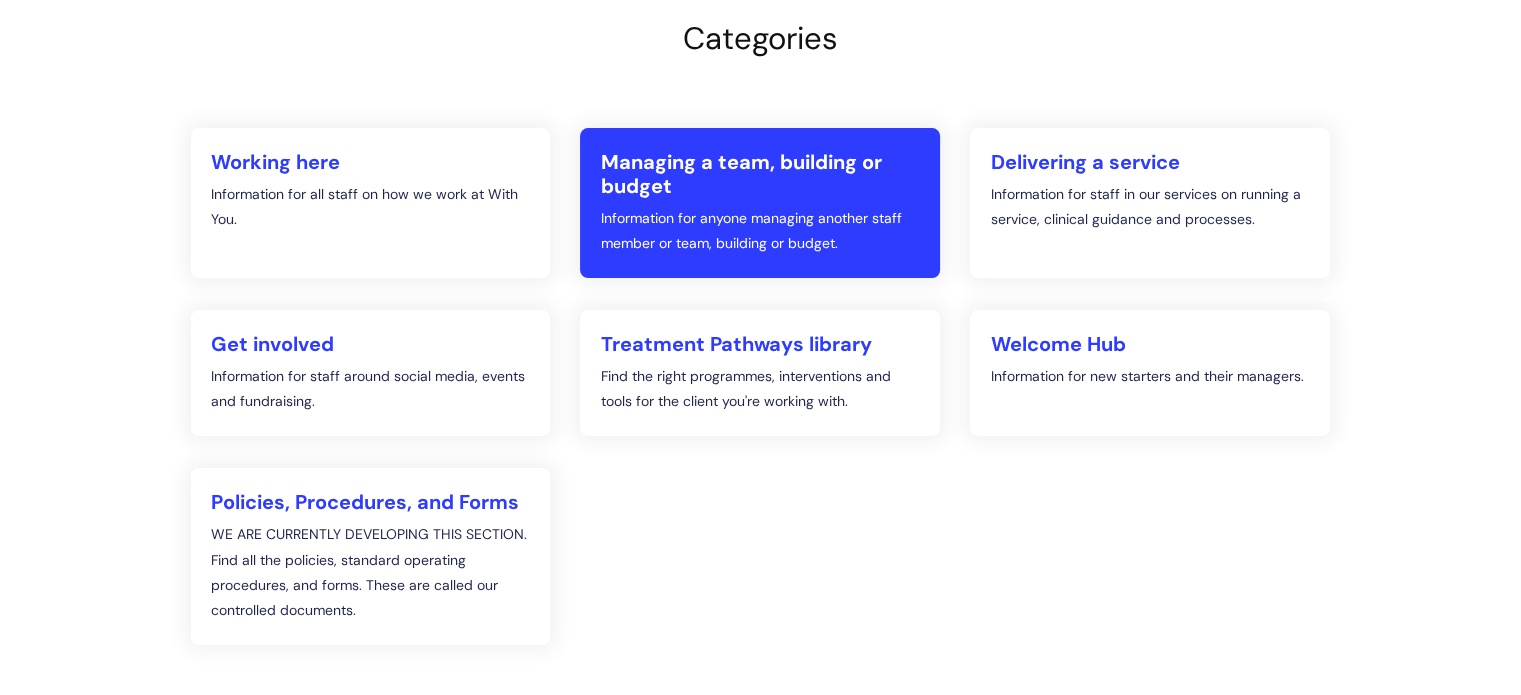 click on "Managing a team, building or budget" at bounding box center [760, 174] 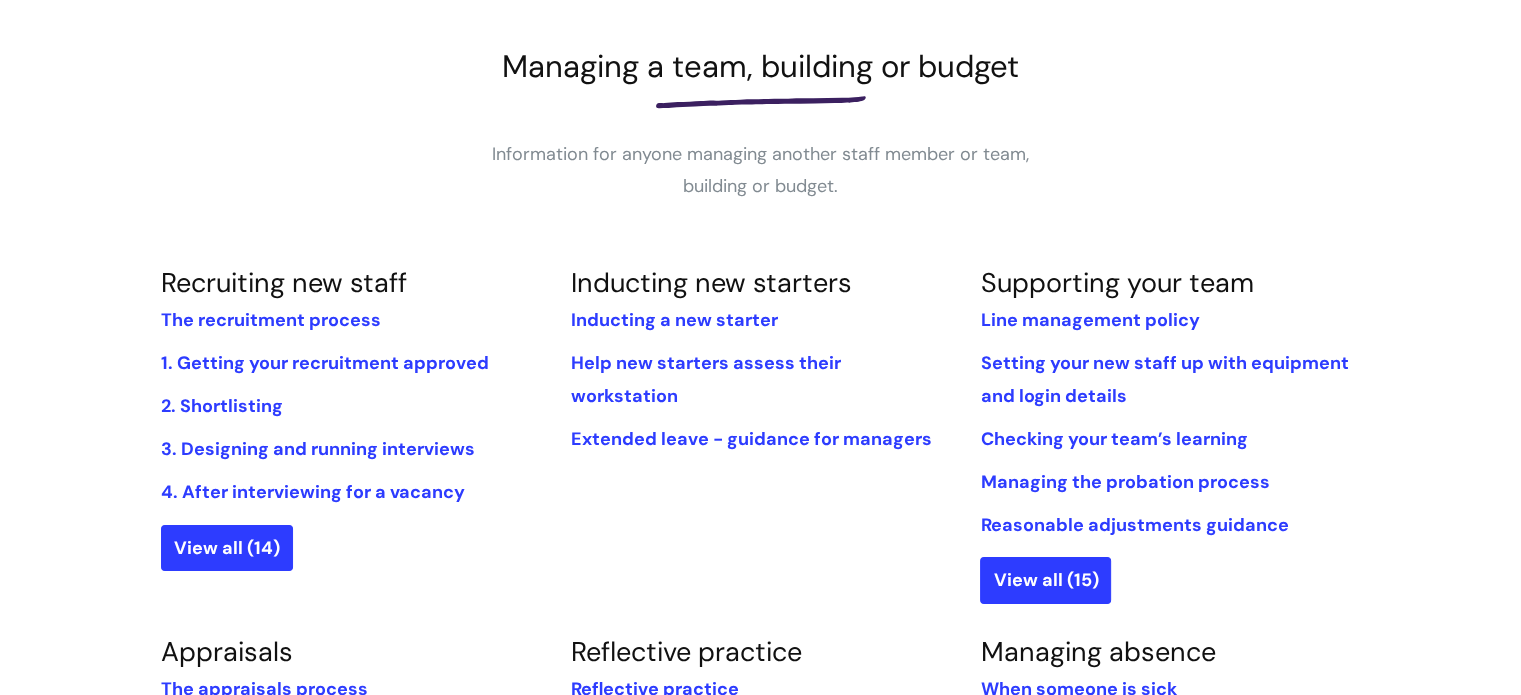scroll, scrollTop: 300, scrollLeft: 0, axis: vertical 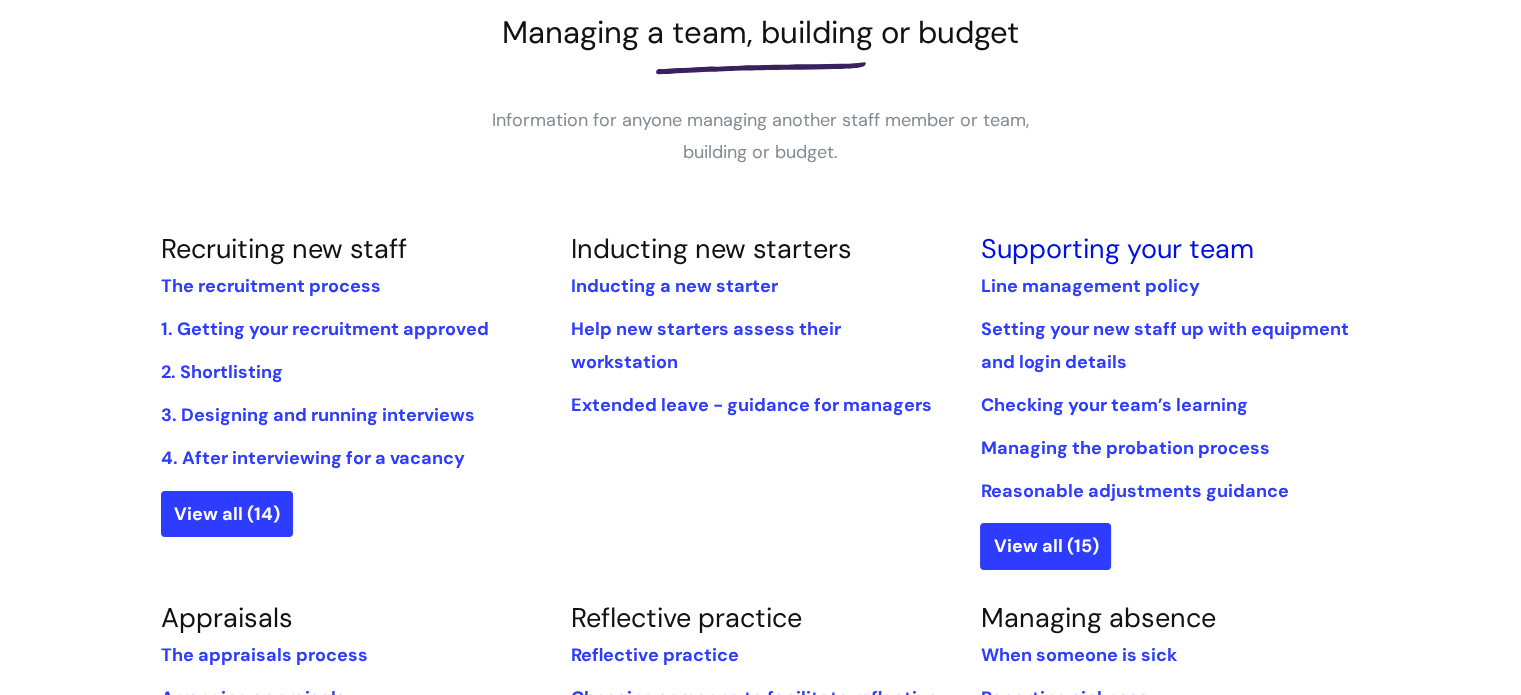 click on "Supporting your team" at bounding box center [1116, 248] 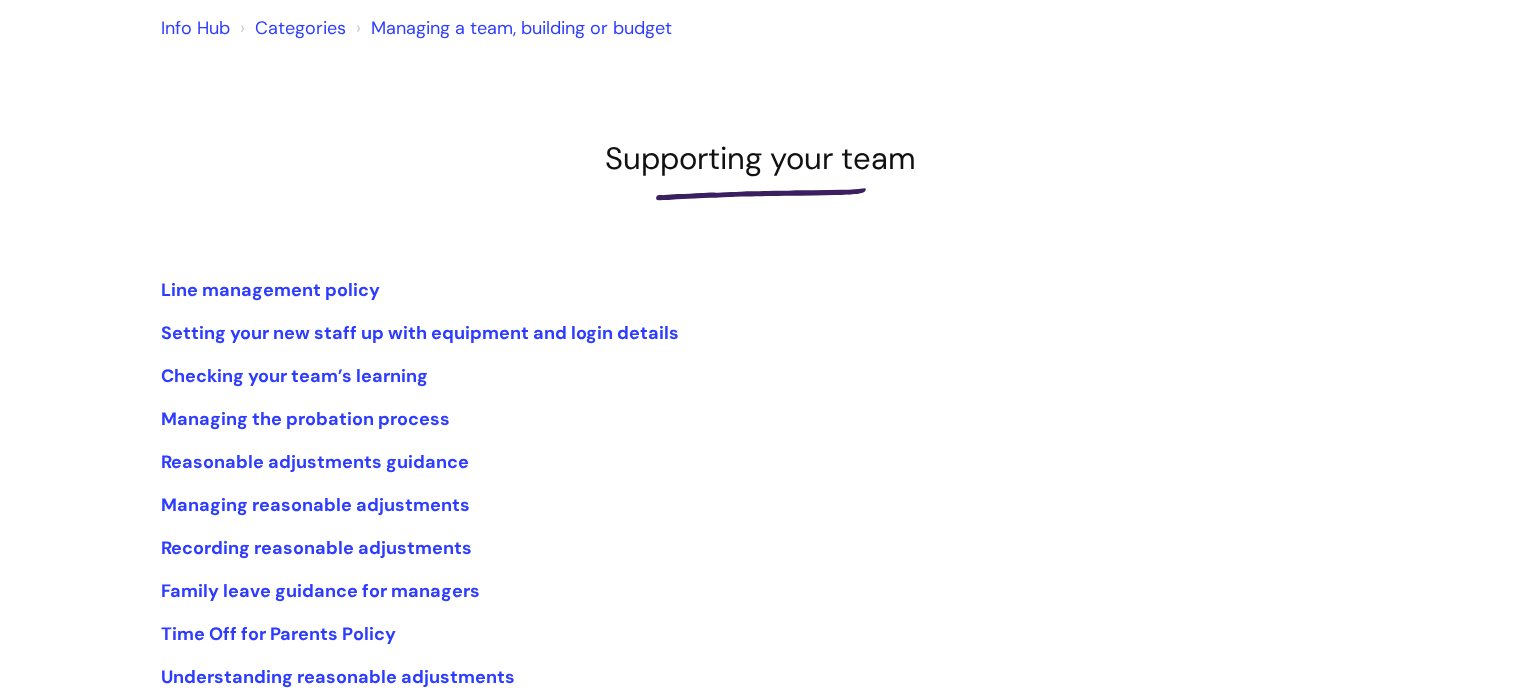 scroll, scrollTop: 300, scrollLeft: 0, axis: vertical 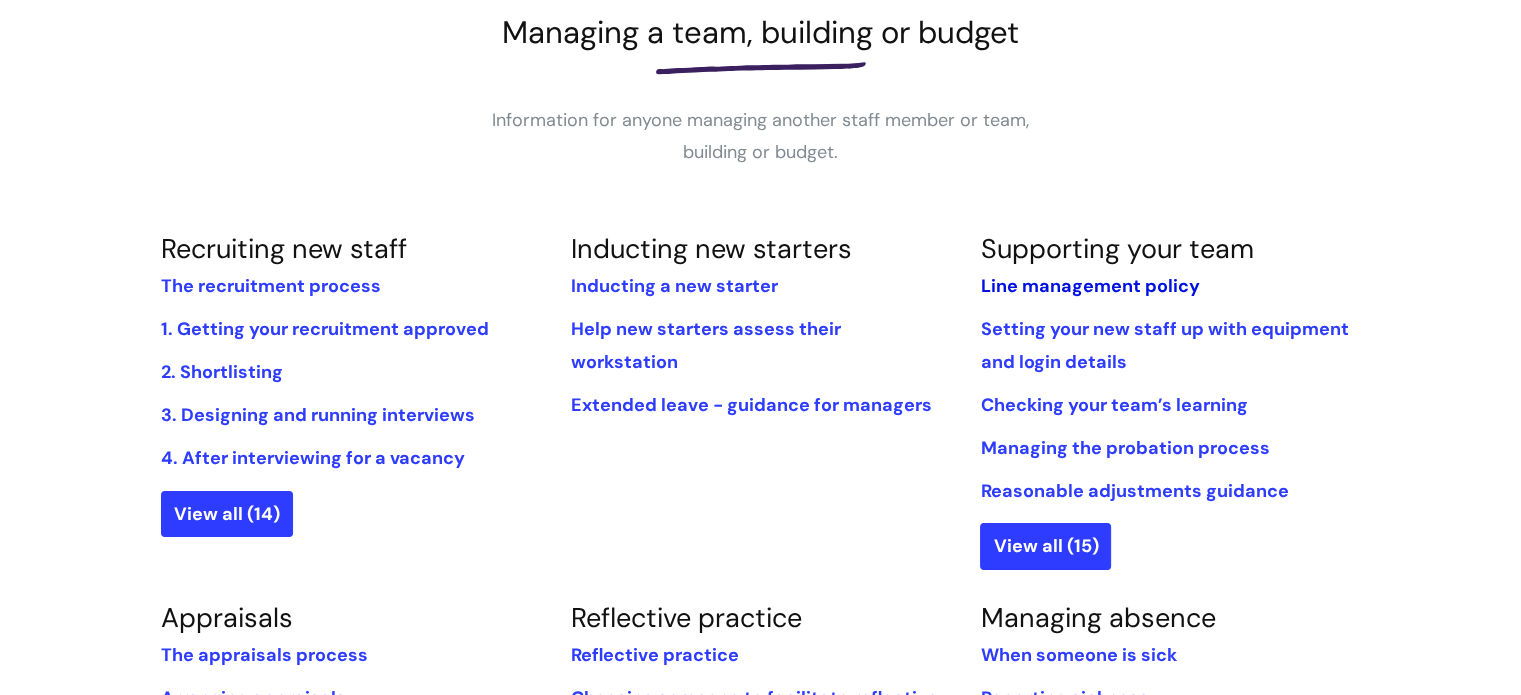 click on "Line management policy" at bounding box center (1089, 286) 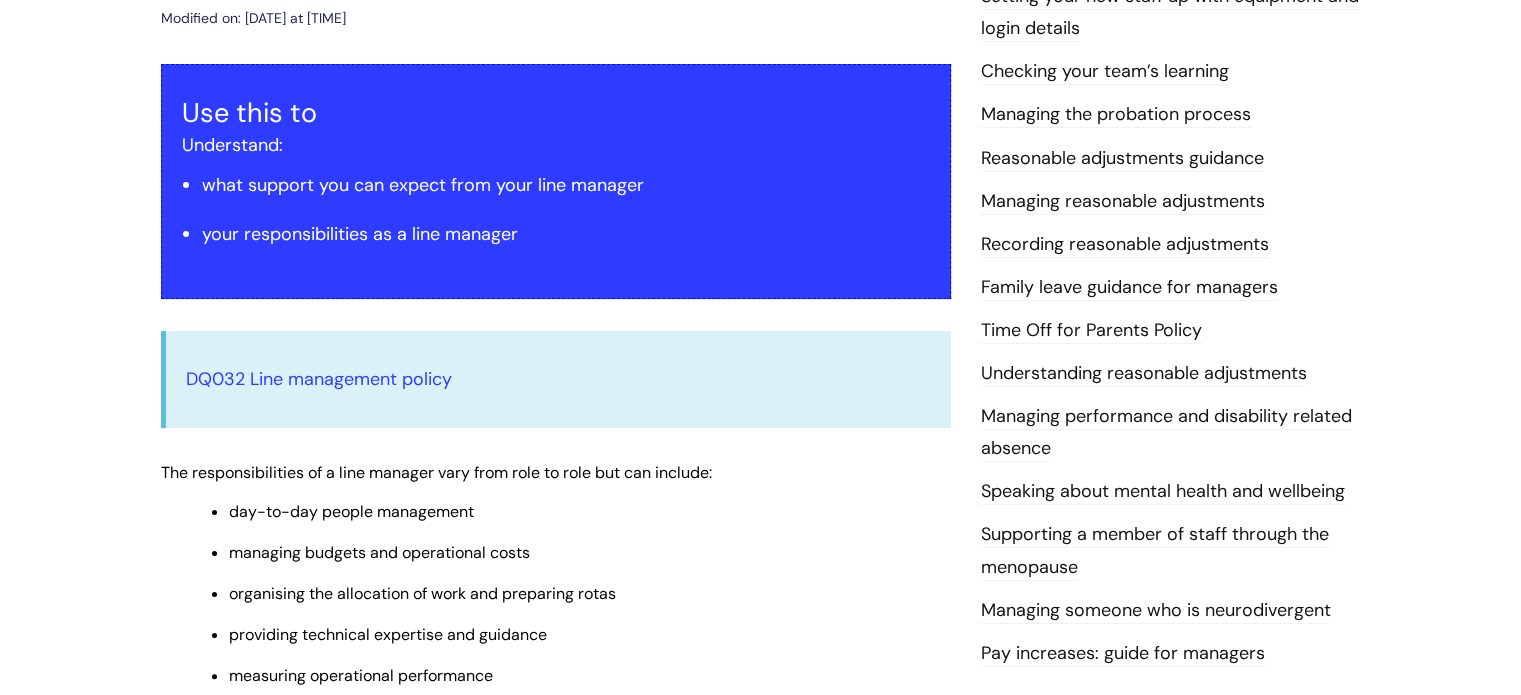 scroll, scrollTop: 0, scrollLeft: 0, axis: both 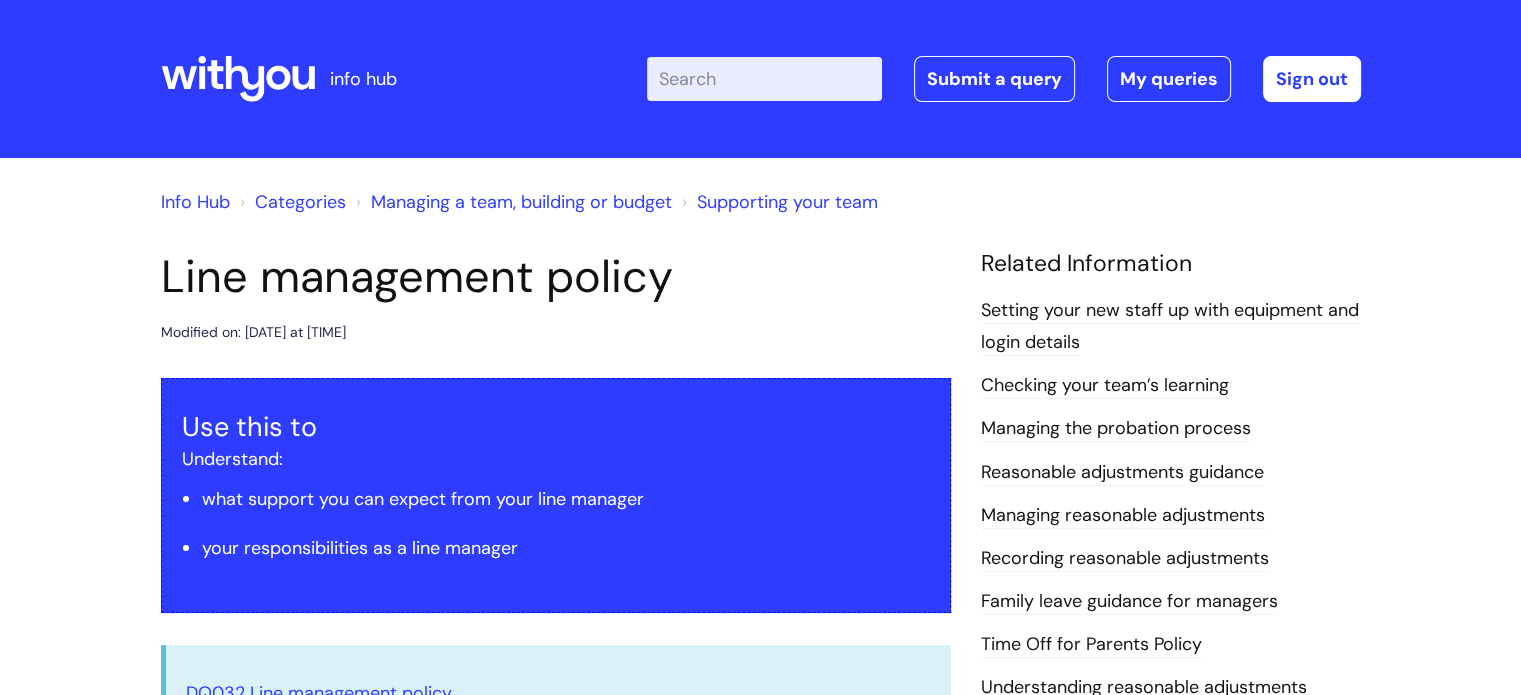 click on "Enter your search term here..." at bounding box center (764, 79) 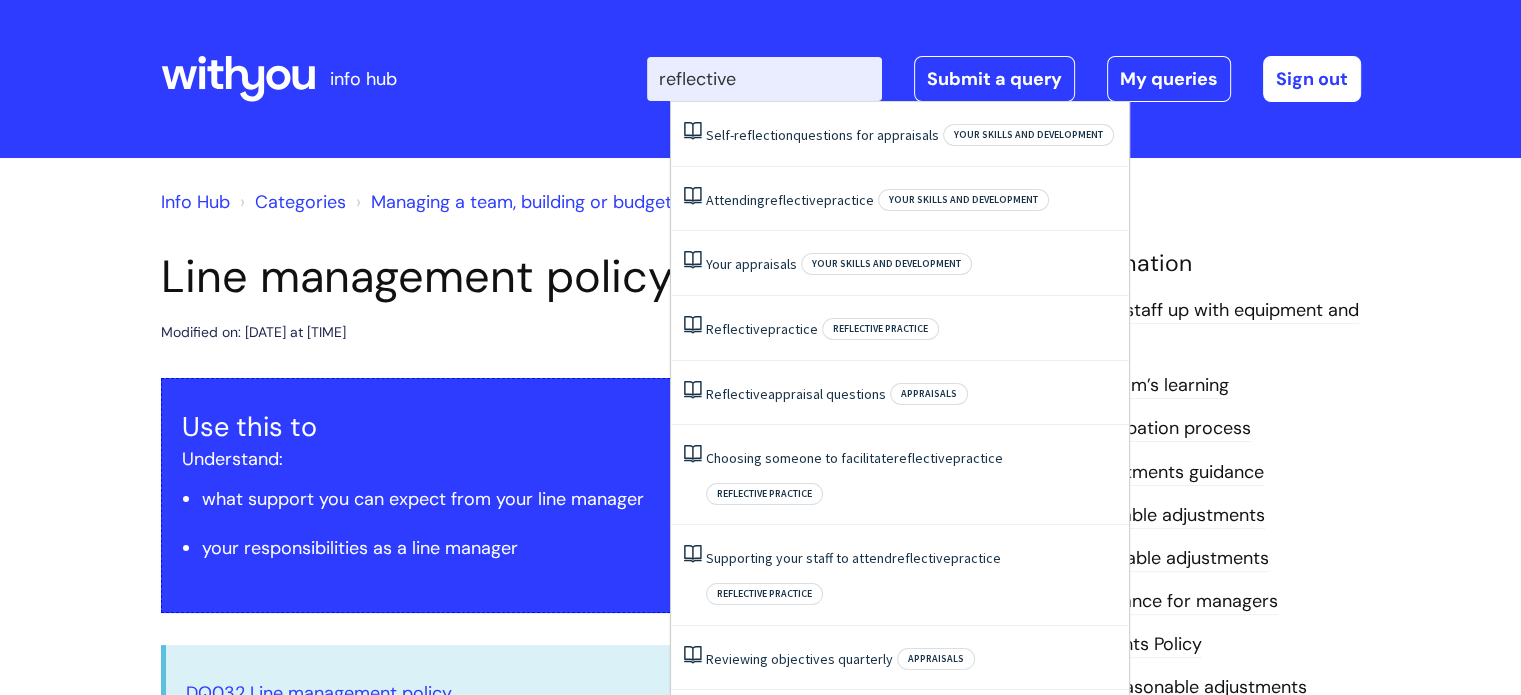 type on "reflective" 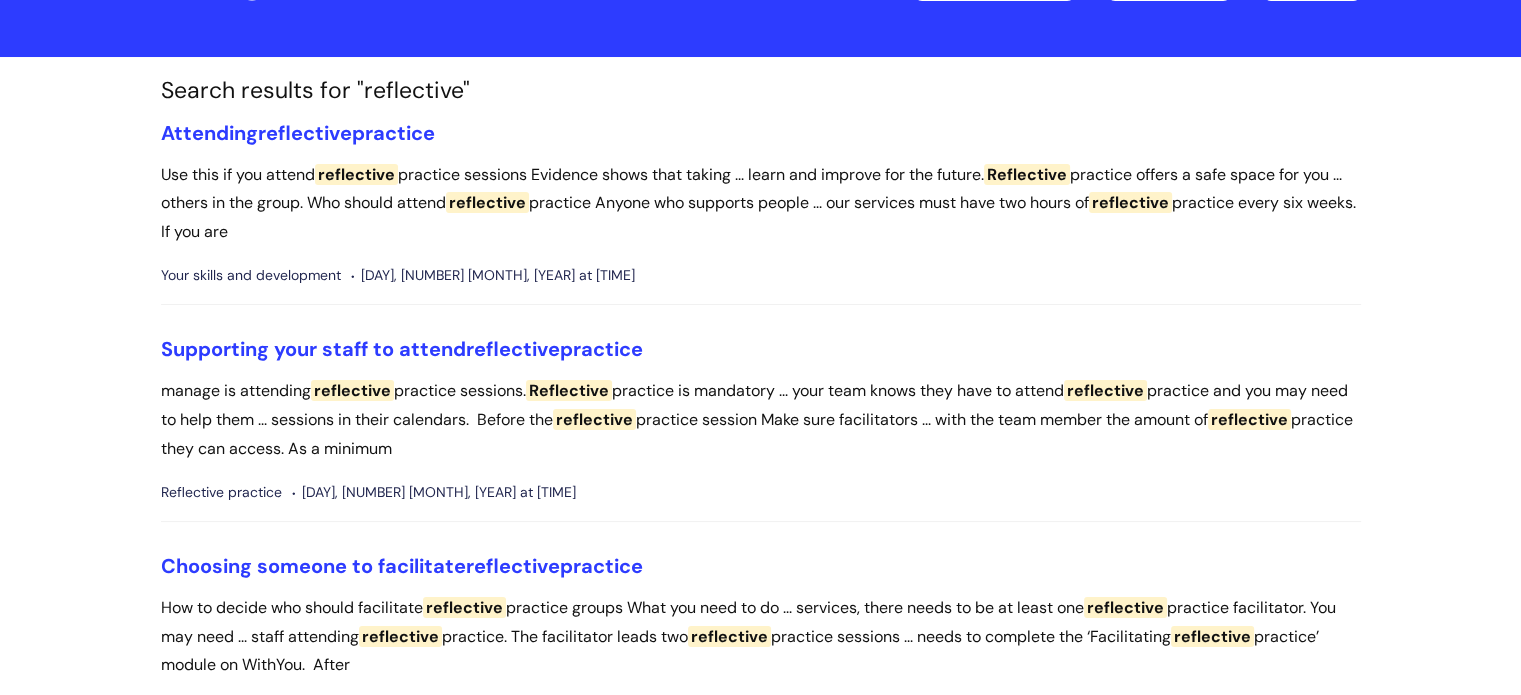 scroll, scrollTop: 0, scrollLeft: 0, axis: both 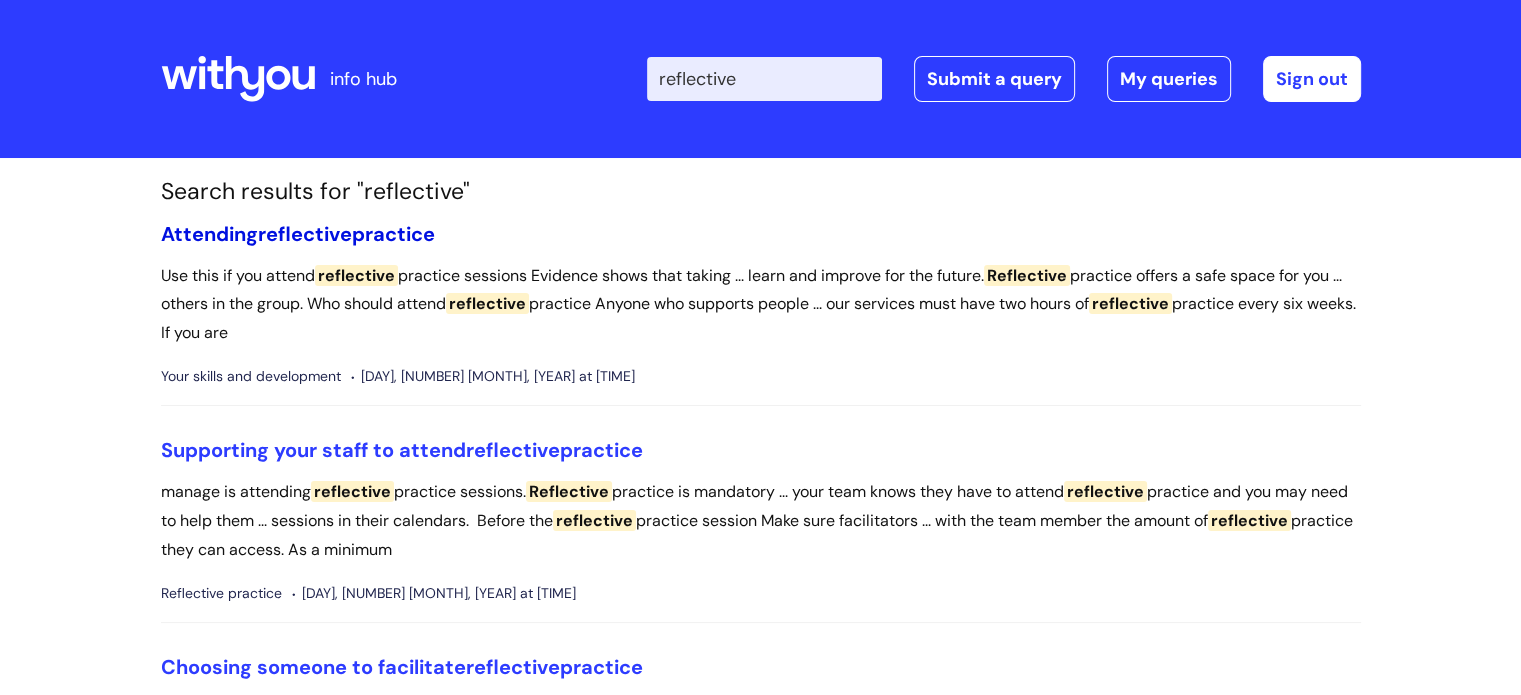 click on "Attending  reflective  practice" at bounding box center (298, 234) 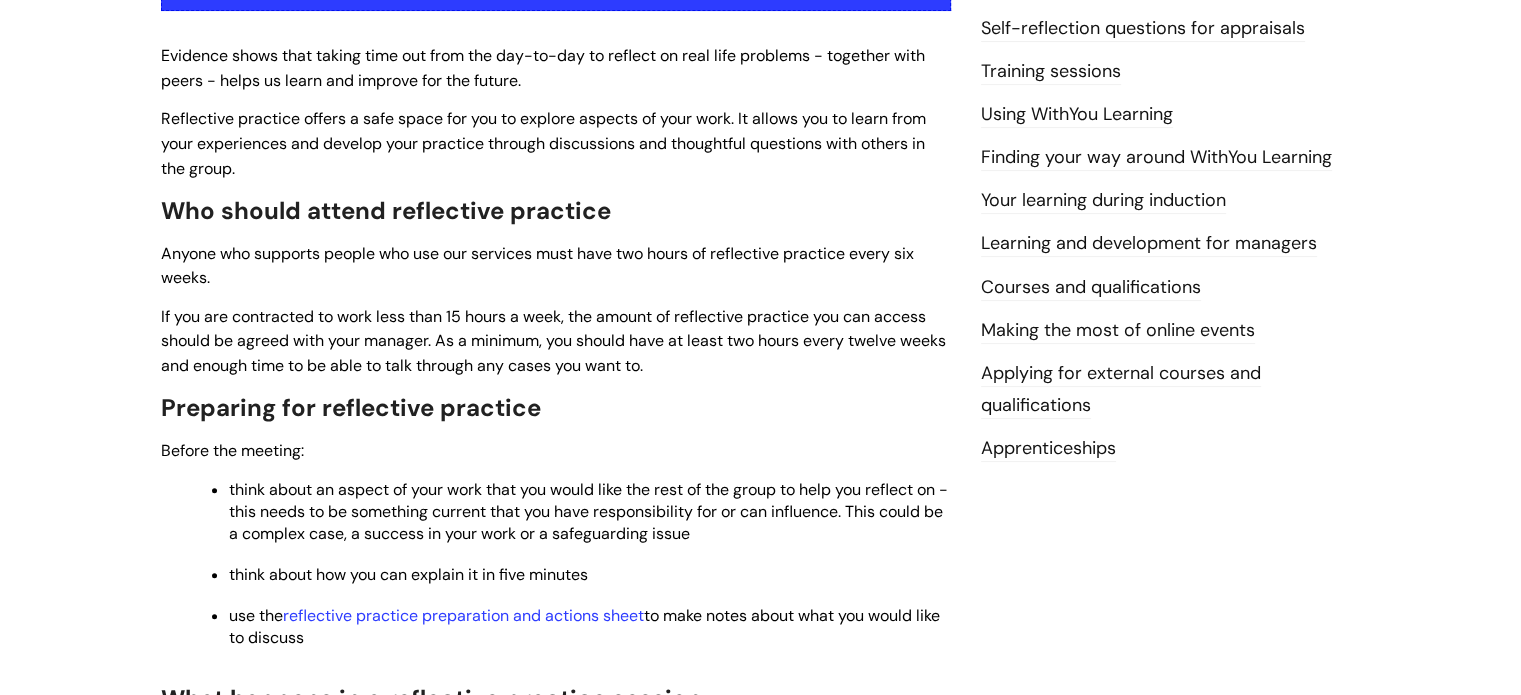 scroll, scrollTop: 500, scrollLeft: 0, axis: vertical 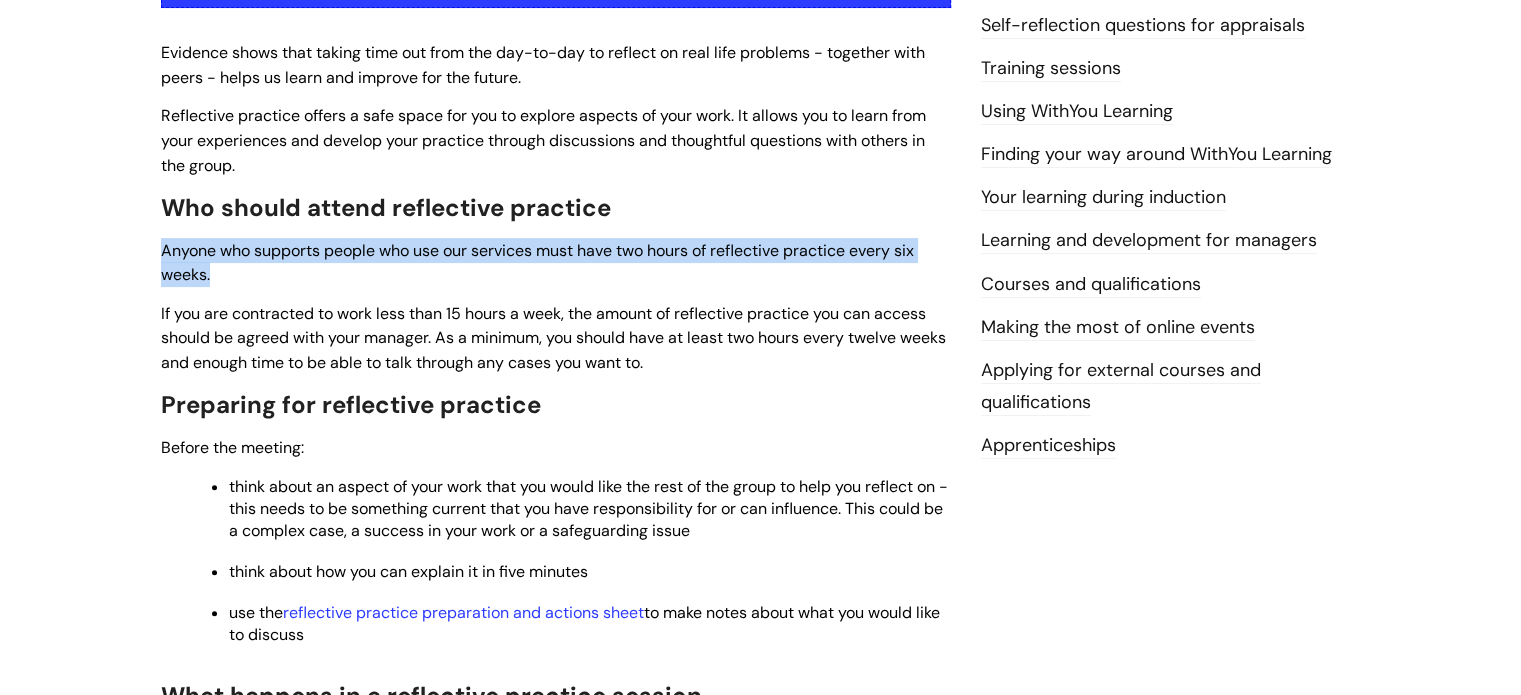 drag, startPoint x: 149, startPoint y: 251, endPoint x: 239, endPoint y: 271, distance: 92.19544 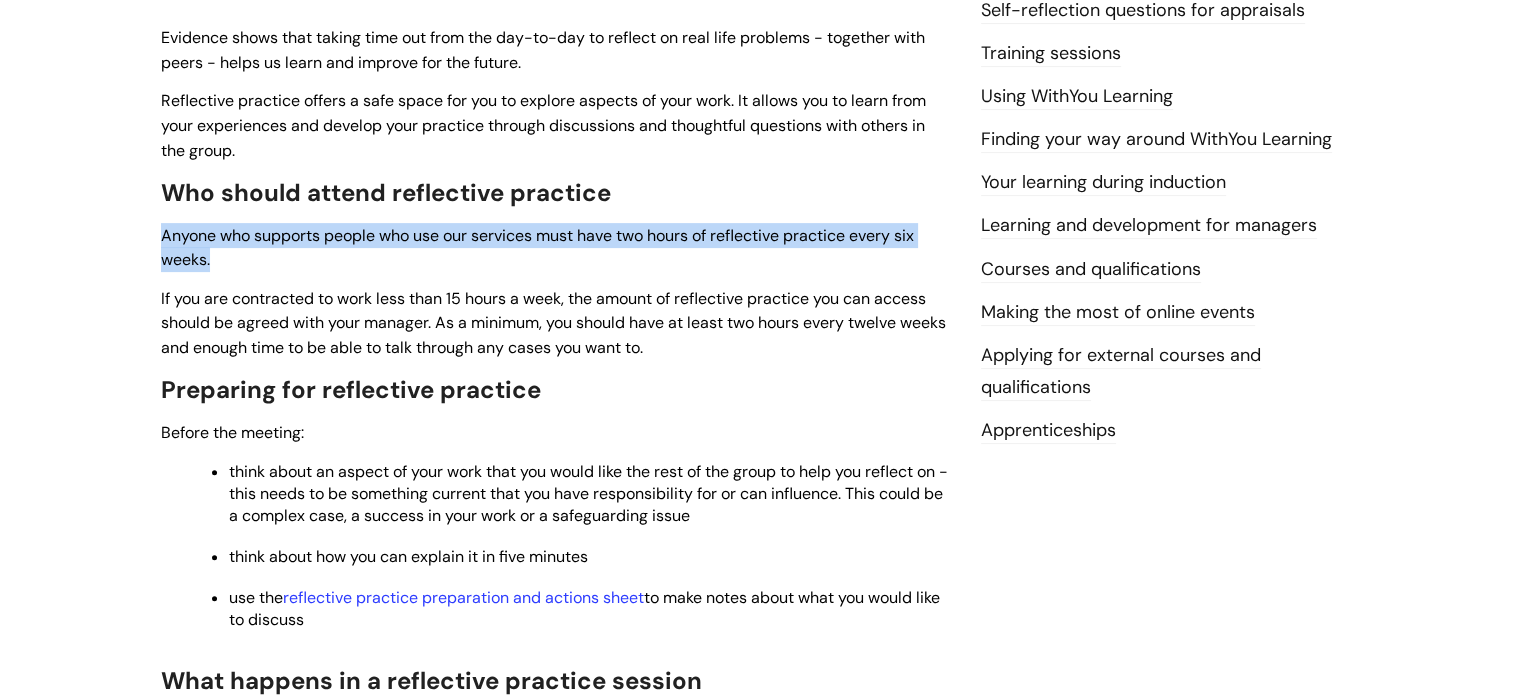 scroll, scrollTop: 500, scrollLeft: 0, axis: vertical 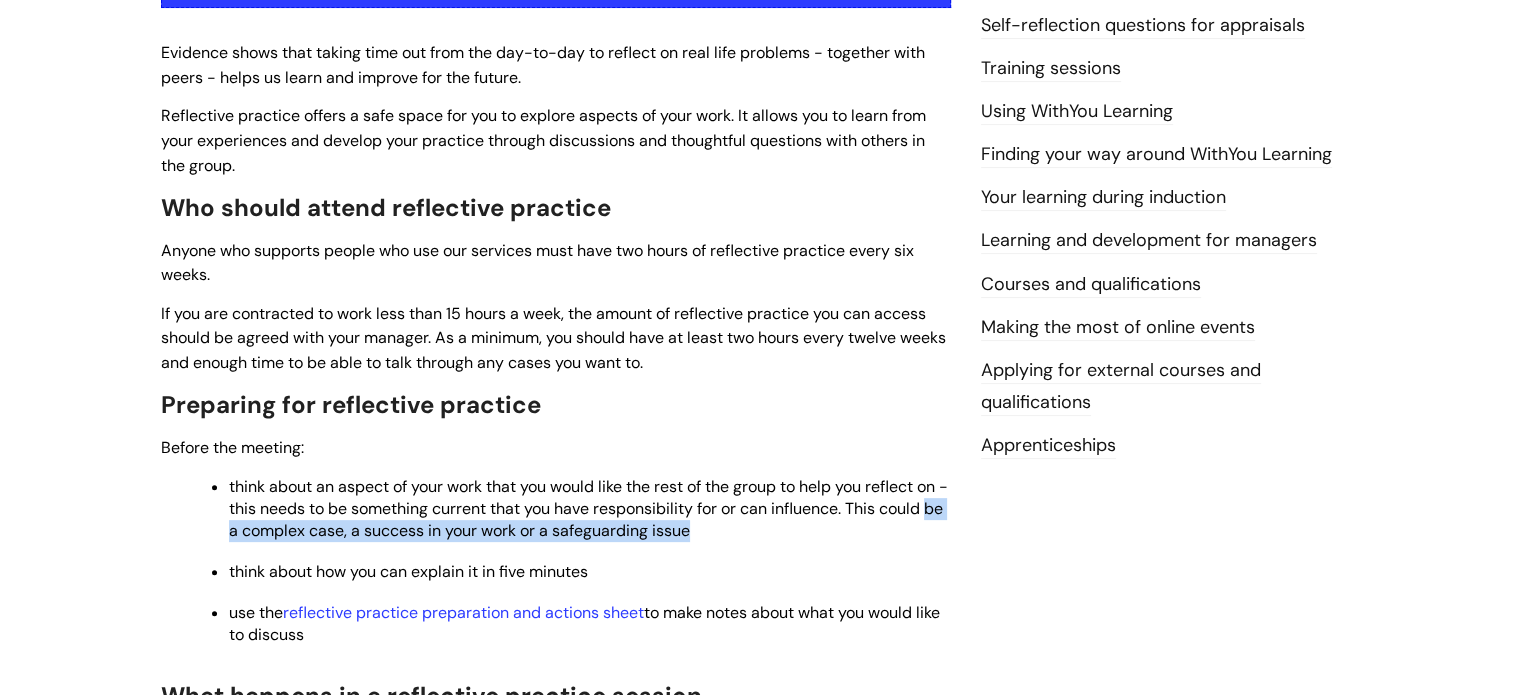 drag, startPoint x: 232, startPoint y: 534, endPoint x: 662, endPoint y: 547, distance: 430.19647 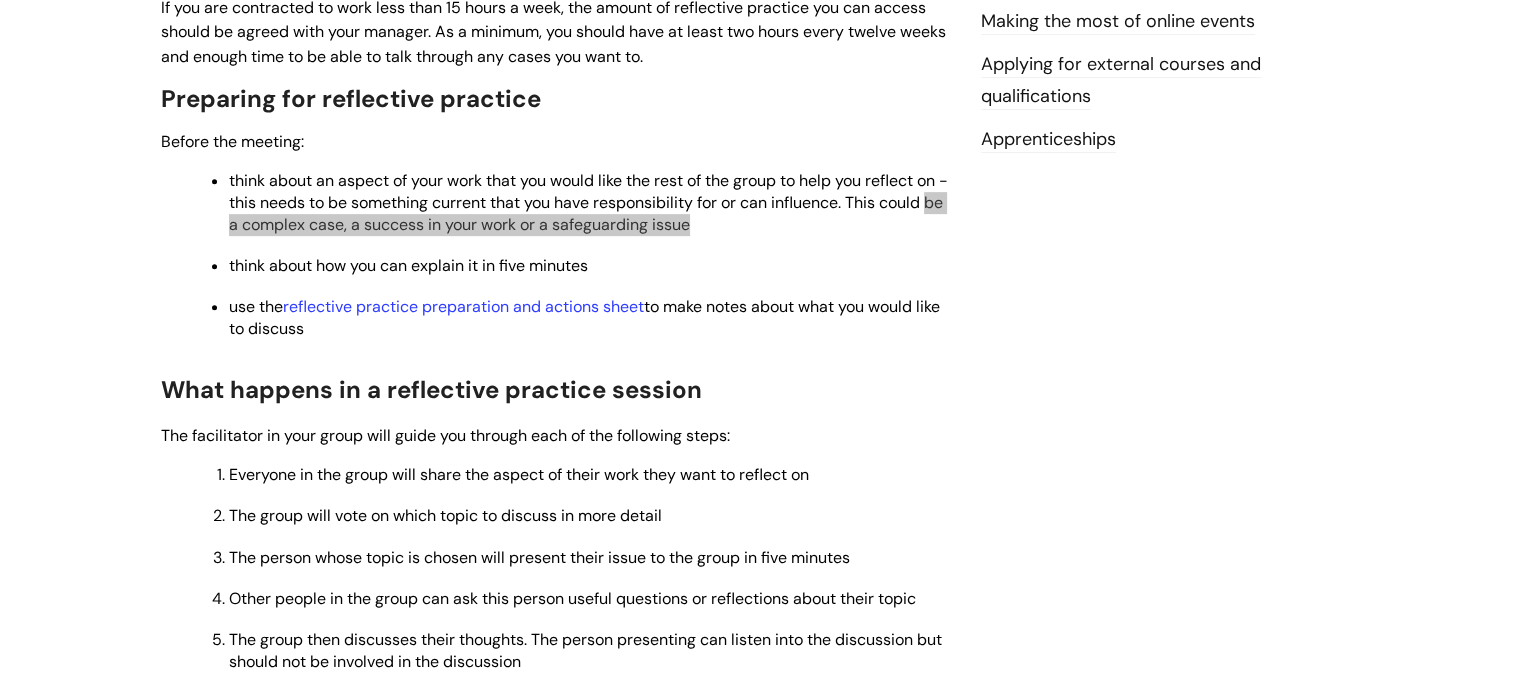 scroll, scrollTop: 900, scrollLeft: 0, axis: vertical 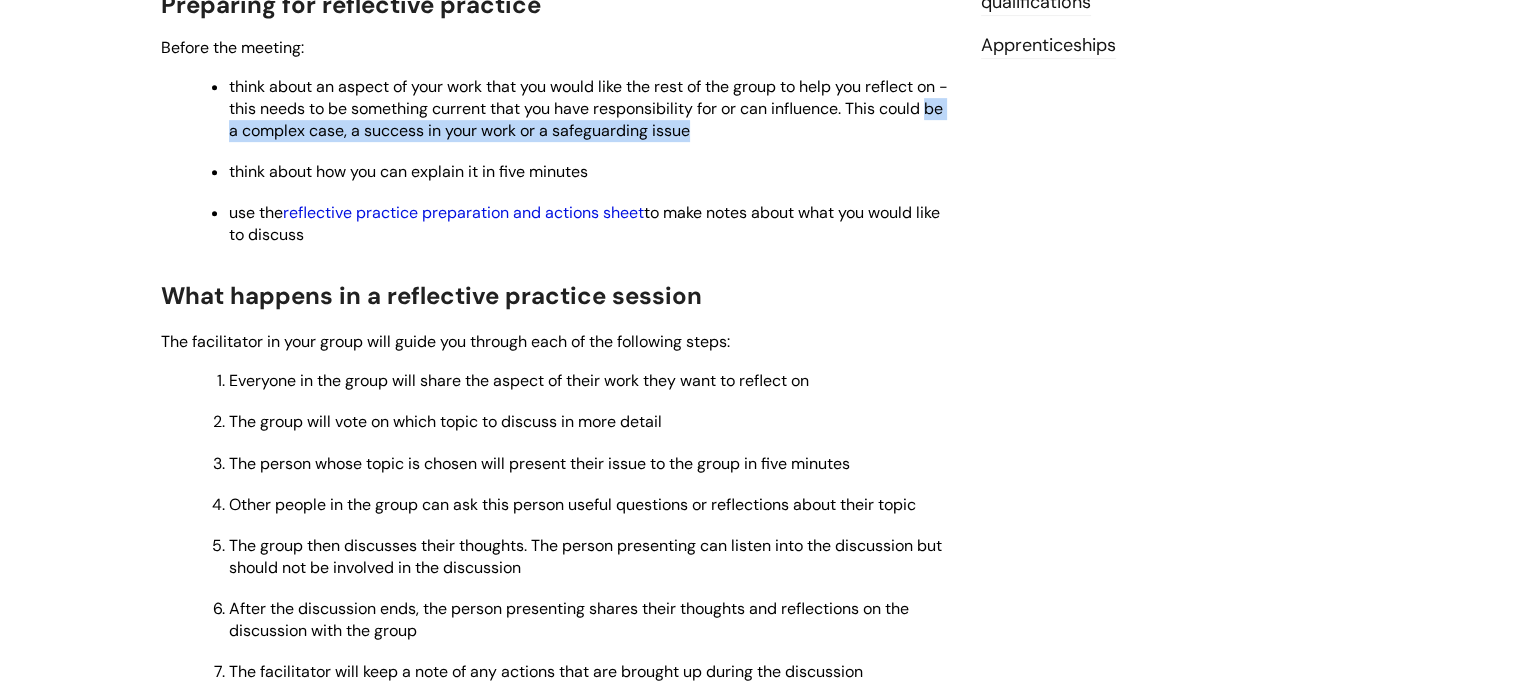 click on "reflective practice preparation and actions sheet" at bounding box center [463, 212] 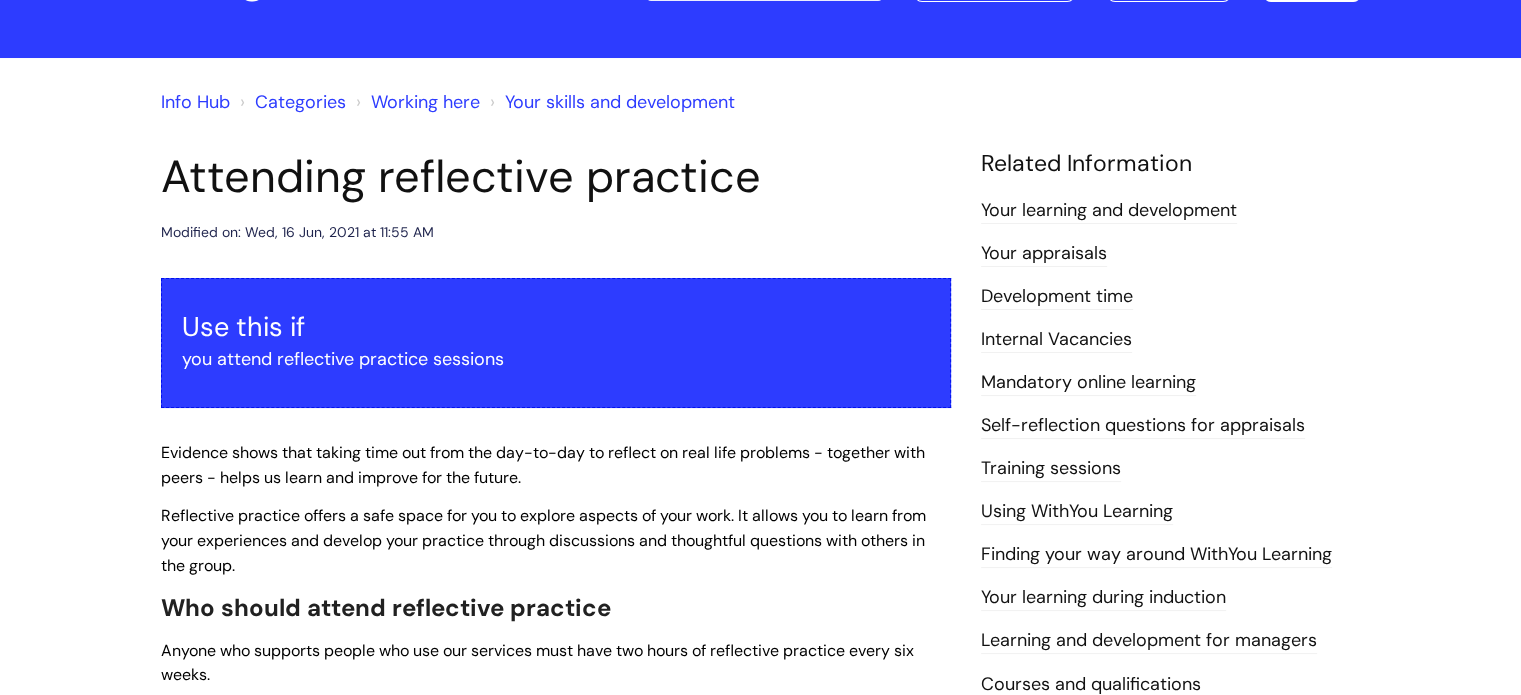scroll, scrollTop: 0, scrollLeft: 0, axis: both 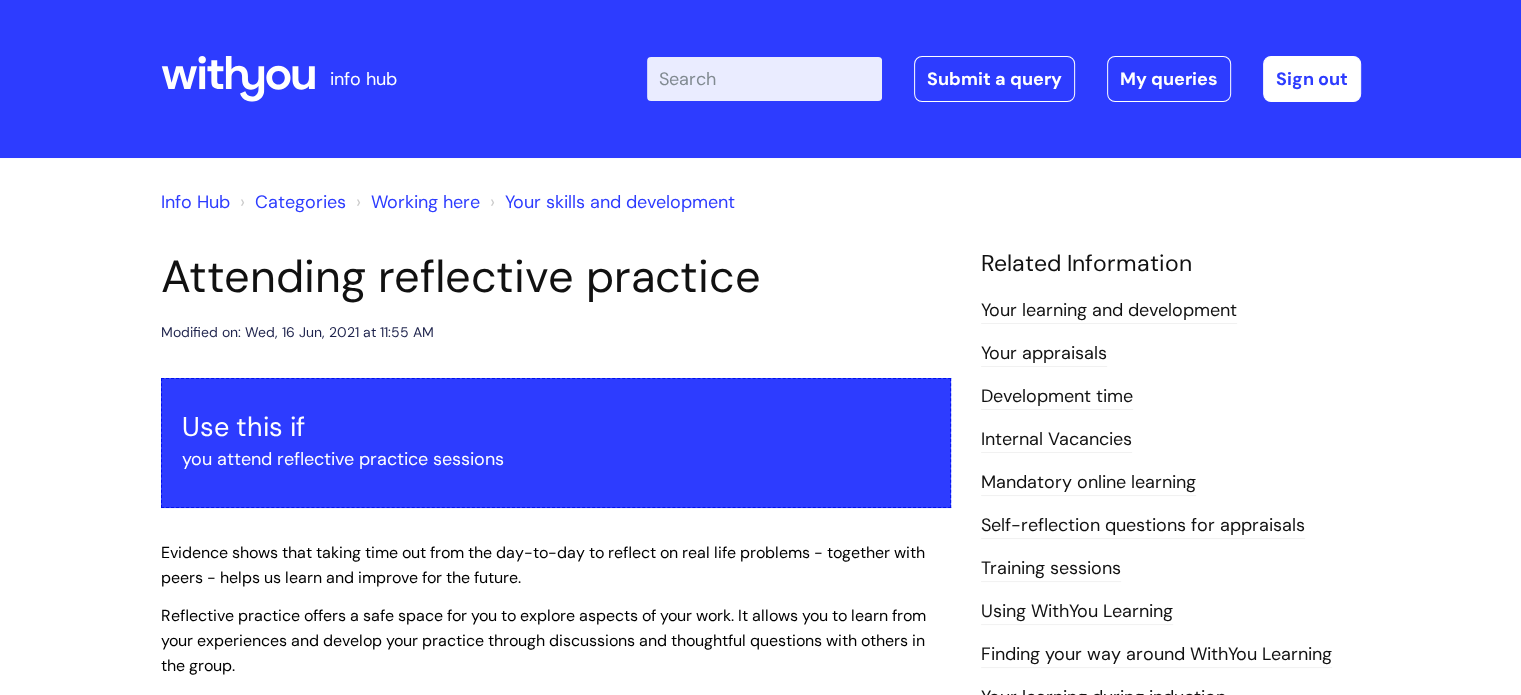 click on "Enter your search term here..." at bounding box center [764, 79] 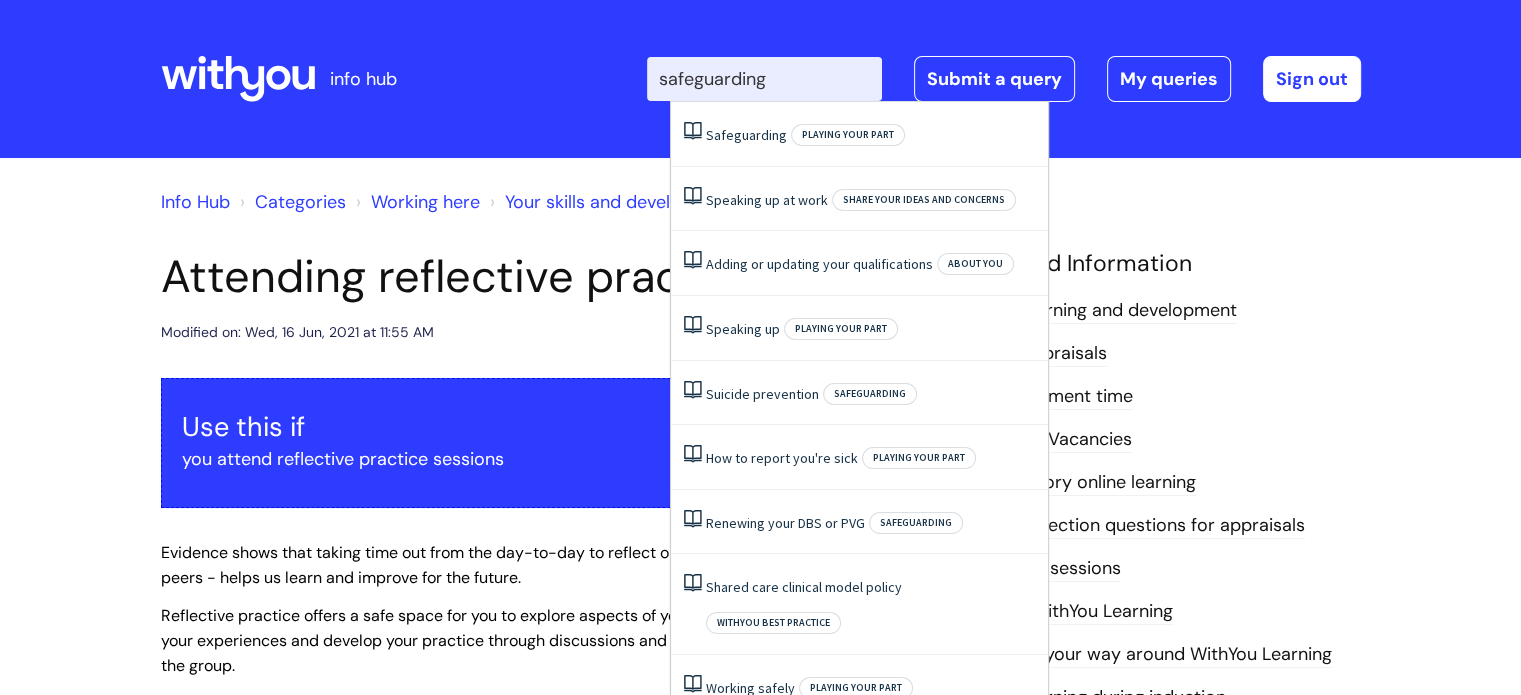 type on "safeguarding" 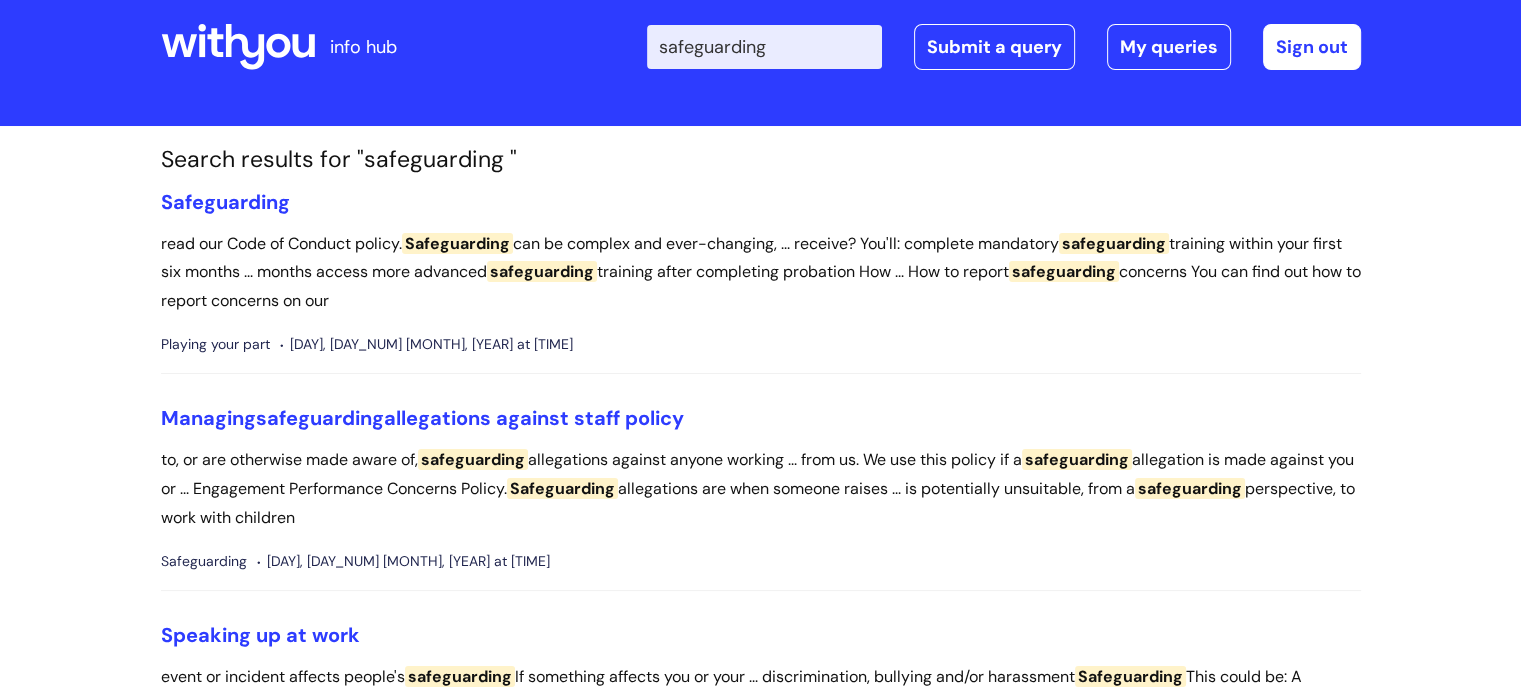scroll, scrollTop: 0, scrollLeft: 0, axis: both 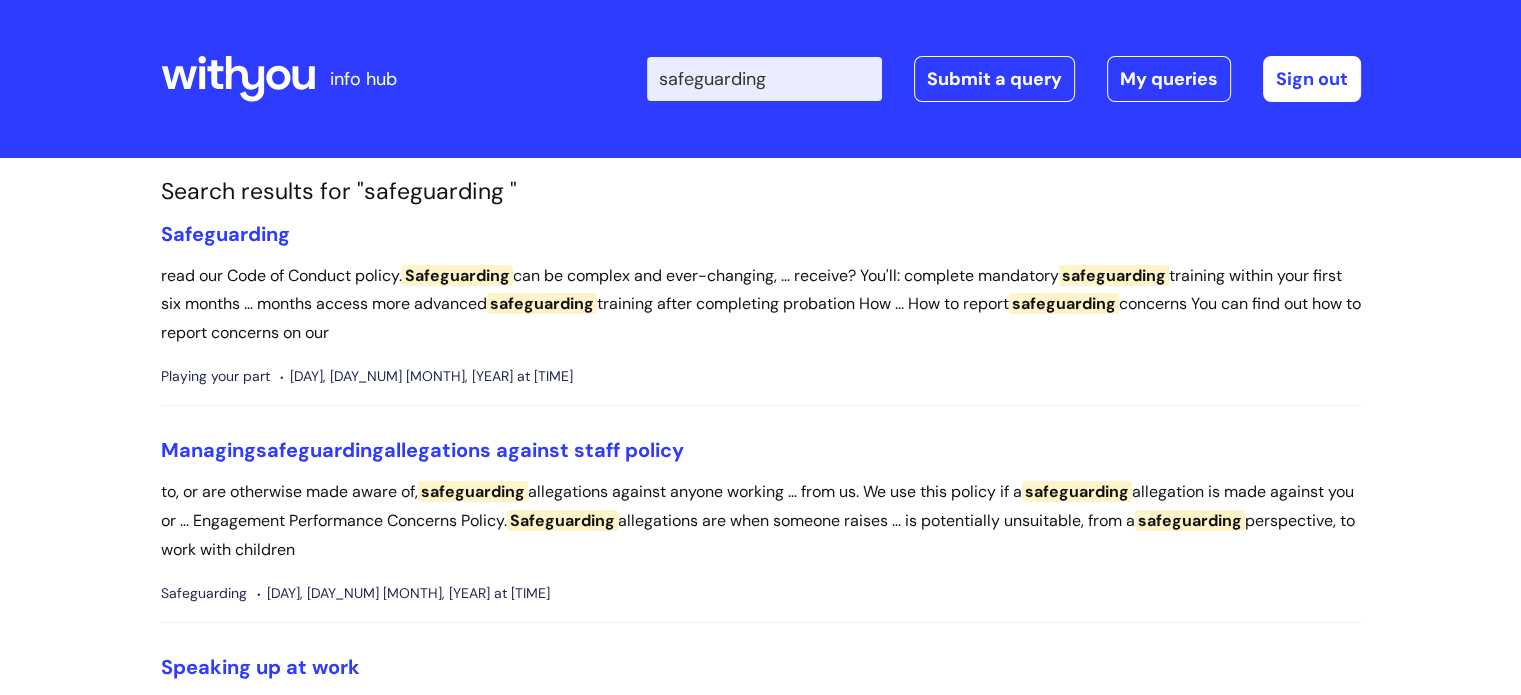 drag, startPoint x: 815, startPoint y: 75, endPoint x: 622, endPoint y: 84, distance: 193.20973 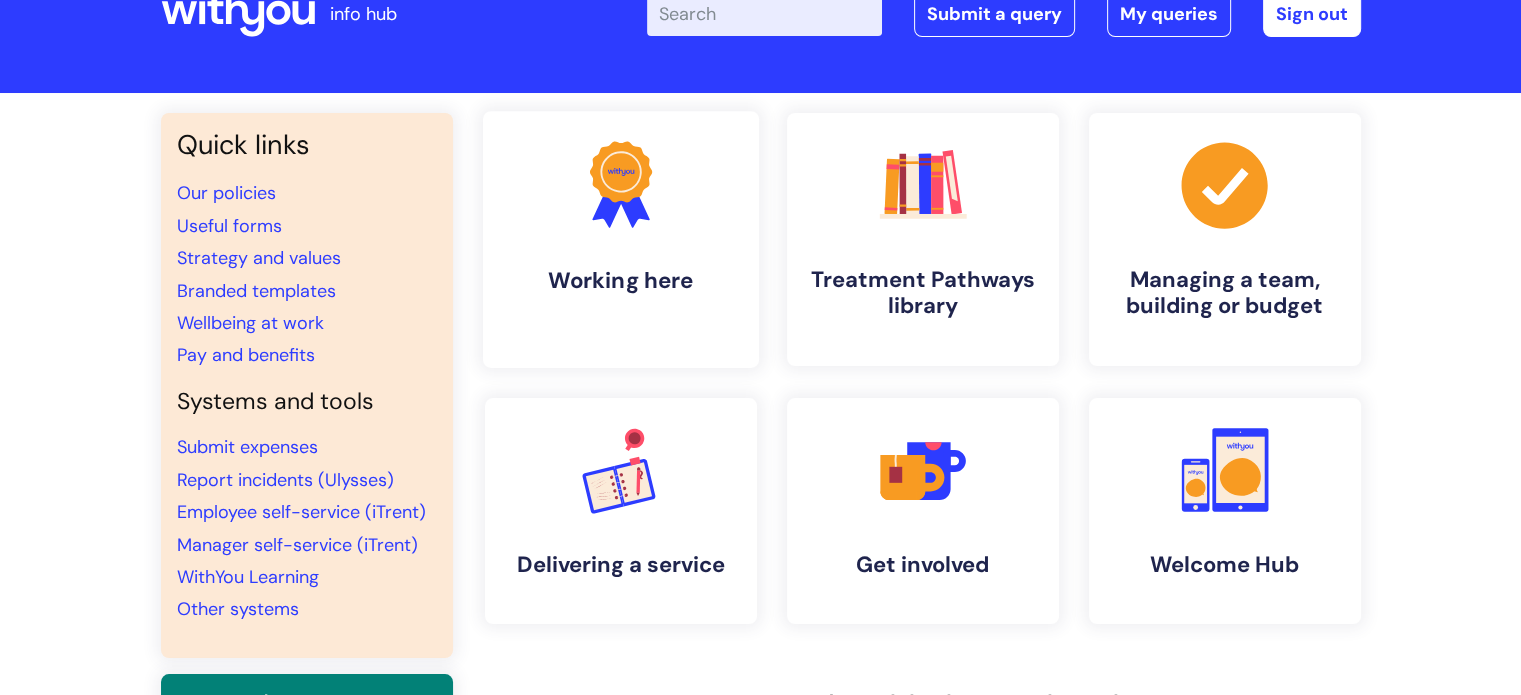 scroll, scrollTop: 100, scrollLeft: 0, axis: vertical 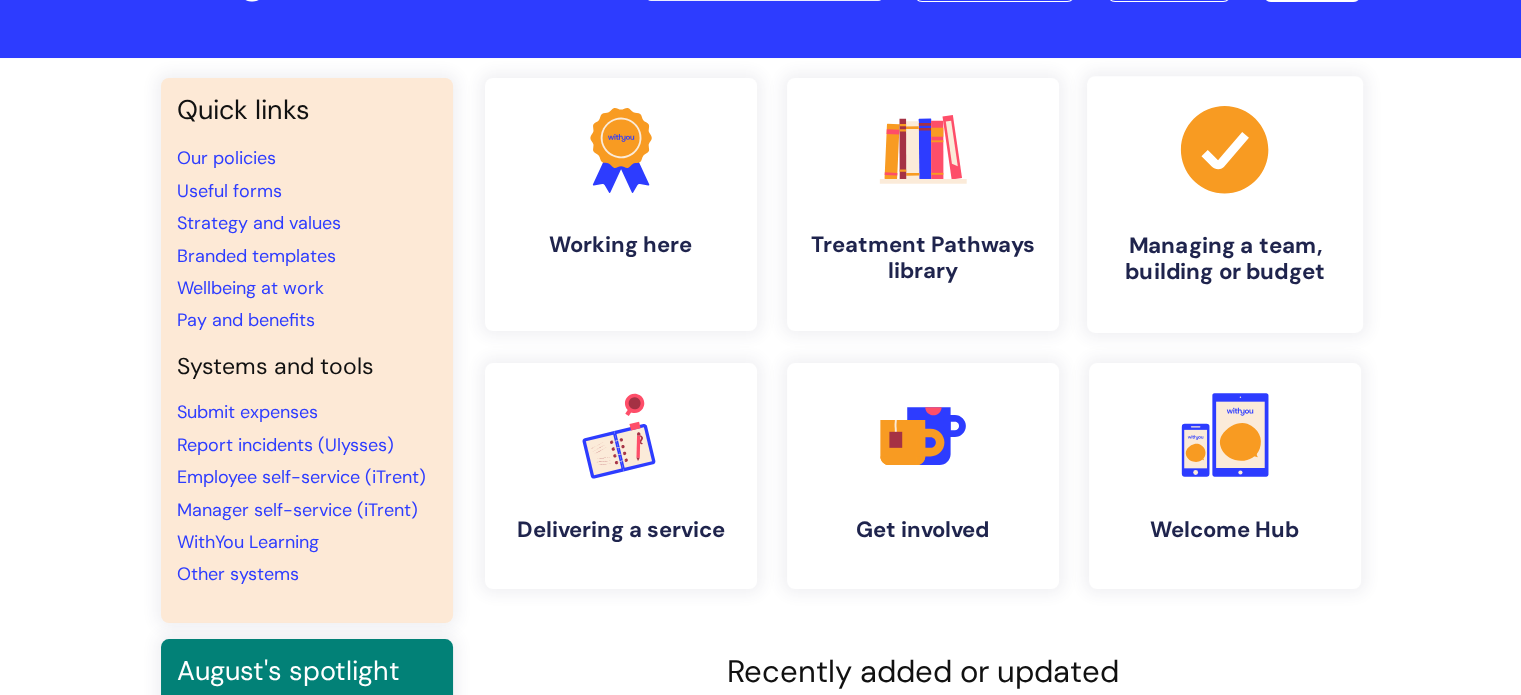 click on ".cls-1{fill:#a53144;stroke-width:0px;}
Managing a team, building or budget" at bounding box center (1224, 204) 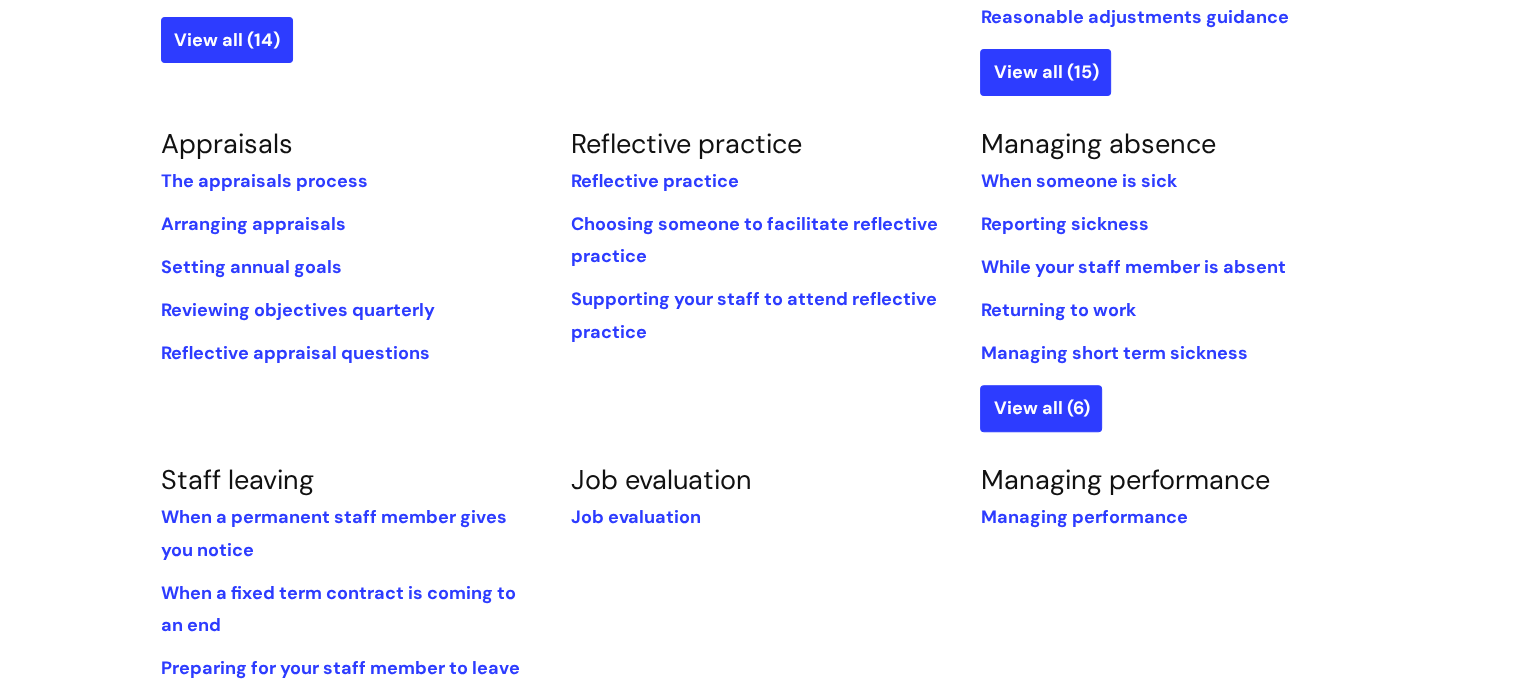 scroll, scrollTop: 700, scrollLeft: 0, axis: vertical 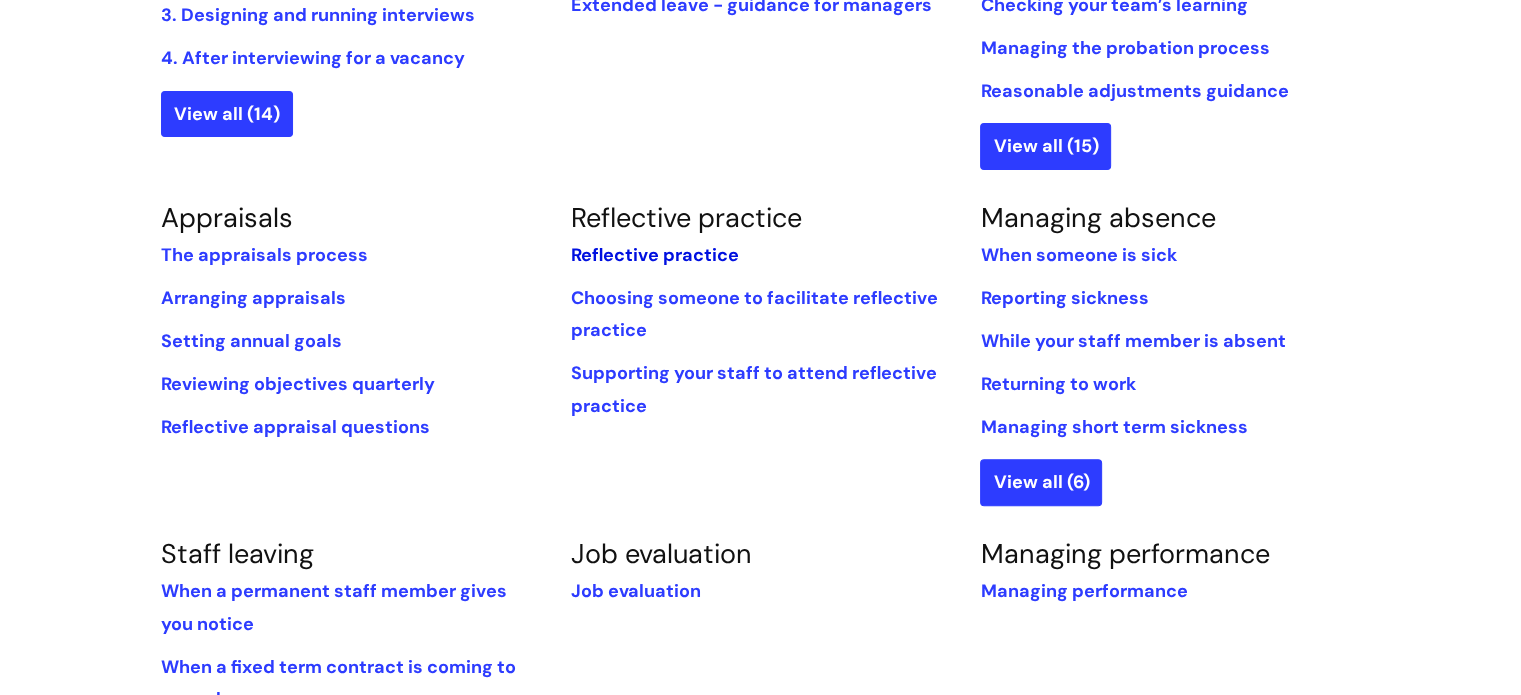click on "Reflective practice" at bounding box center [654, 255] 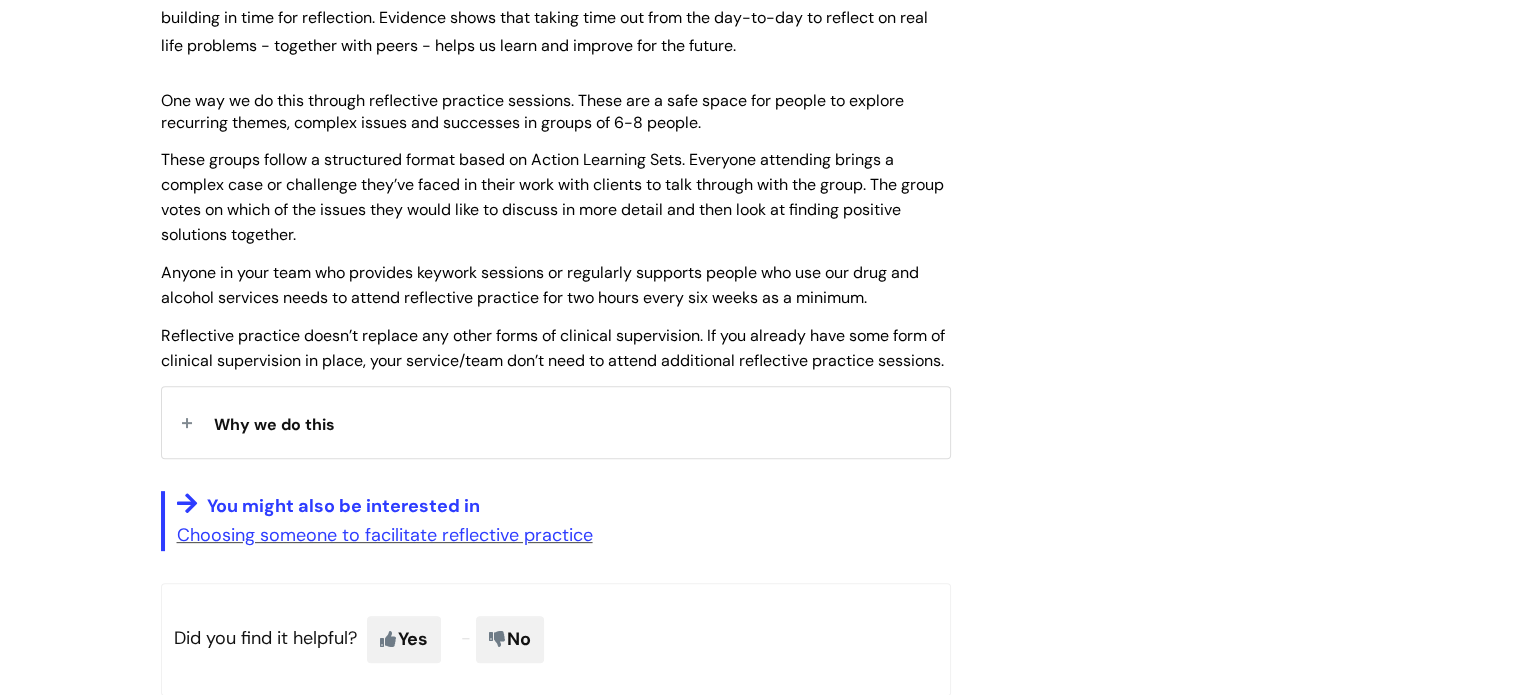 scroll, scrollTop: 600, scrollLeft: 0, axis: vertical 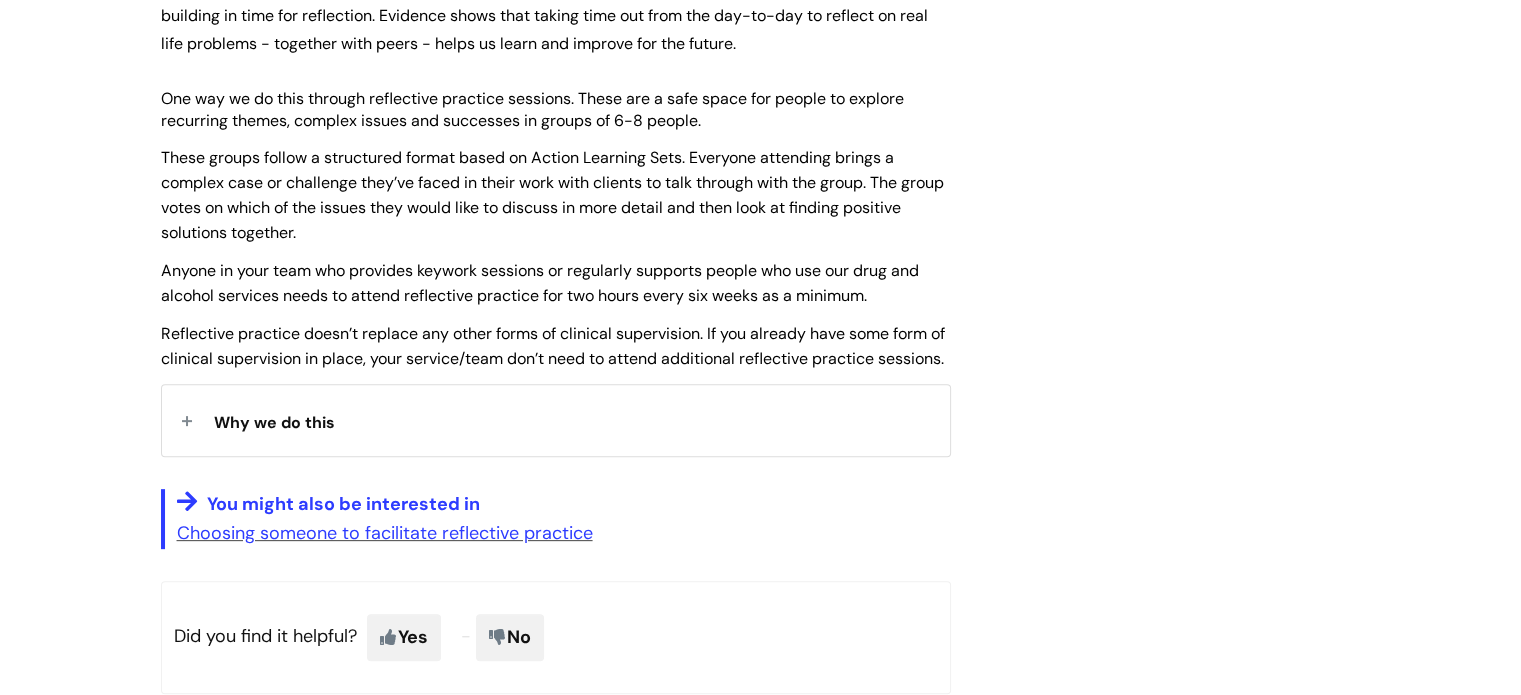 click on "Why we do this" at bounding box center [556, 420] 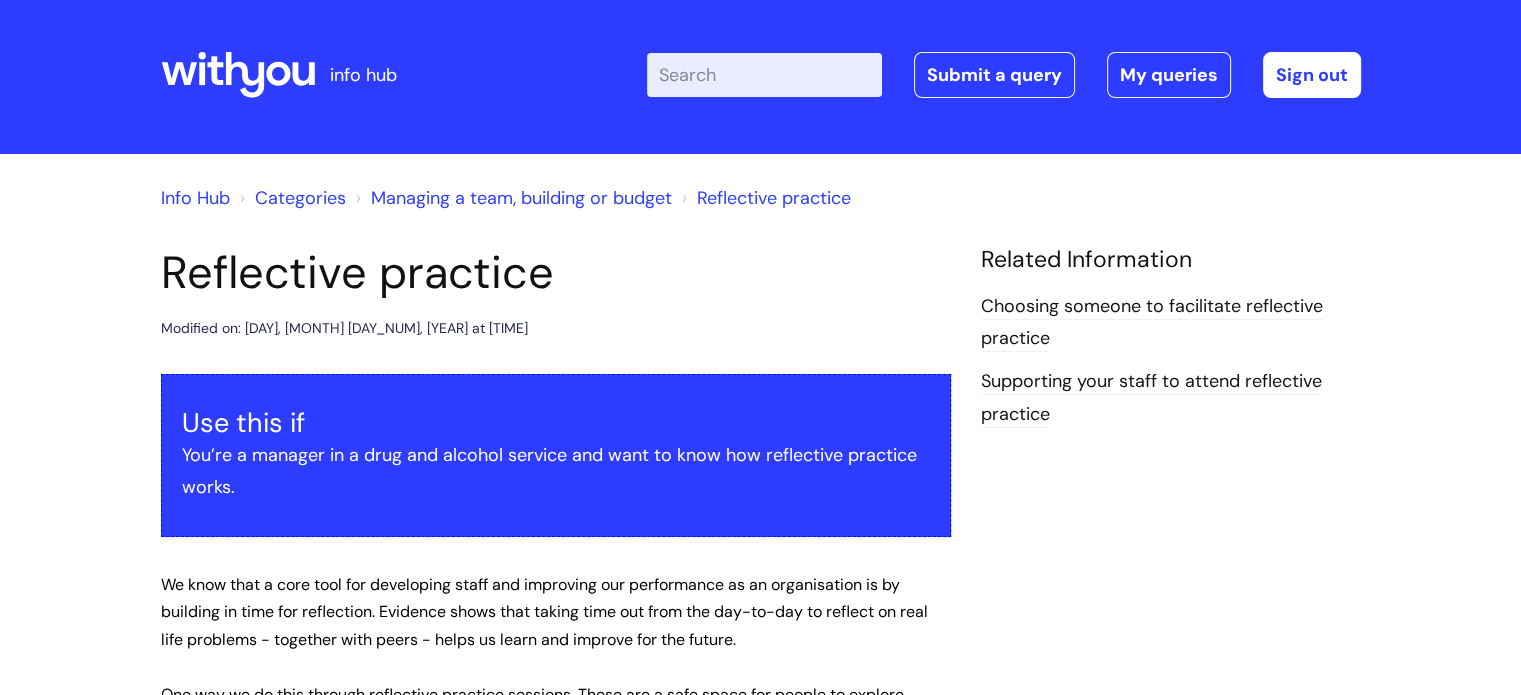 scroll, scrollTop: 0, scrollLeft: 0, axis: both 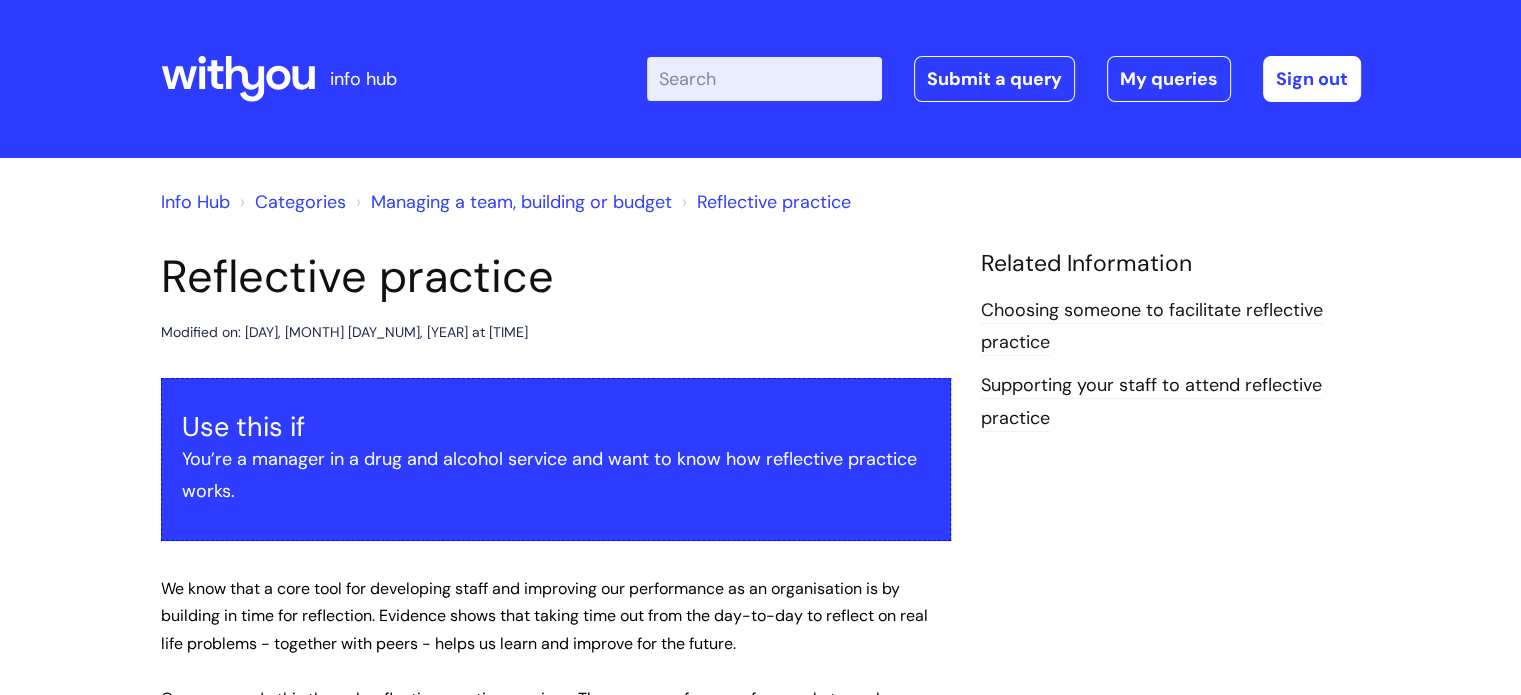 click on "Enter your search term here..." at bounding box center (764, 79) 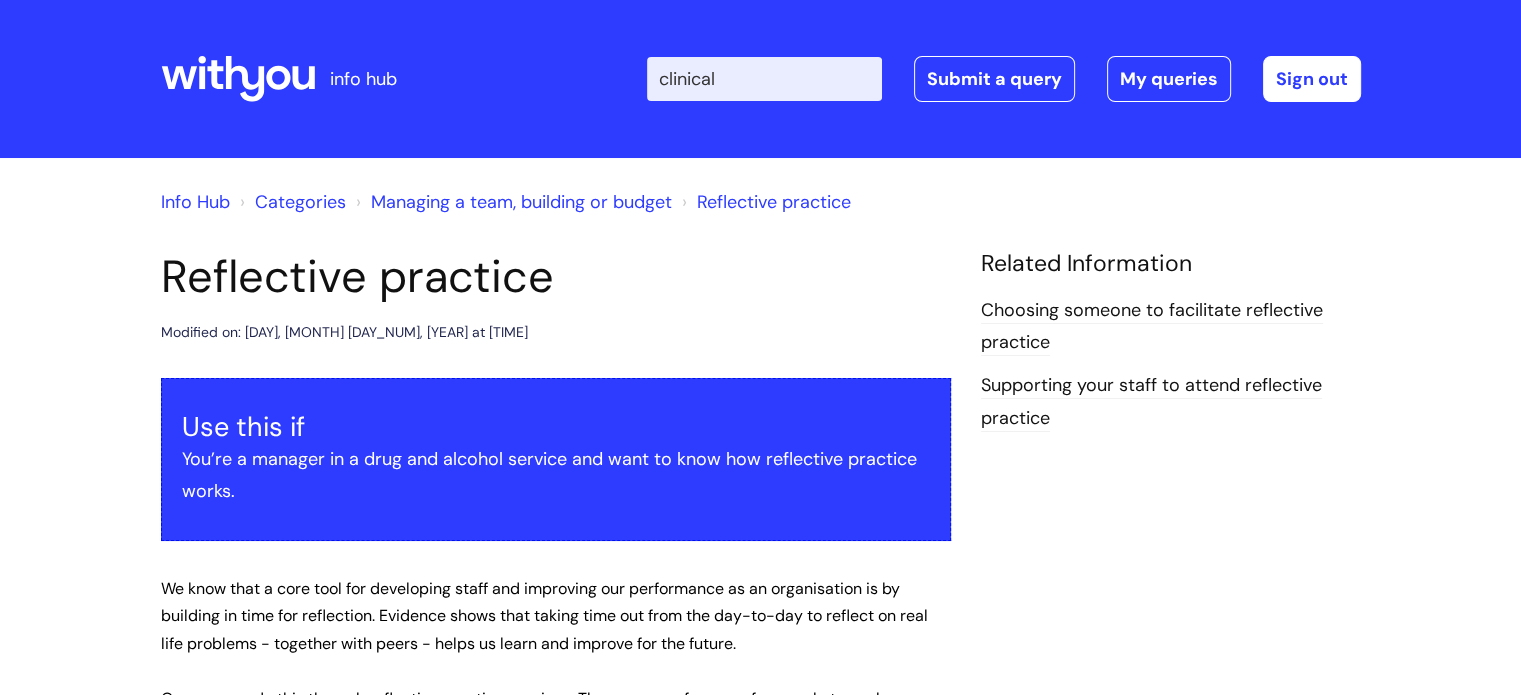 type on "clinical" 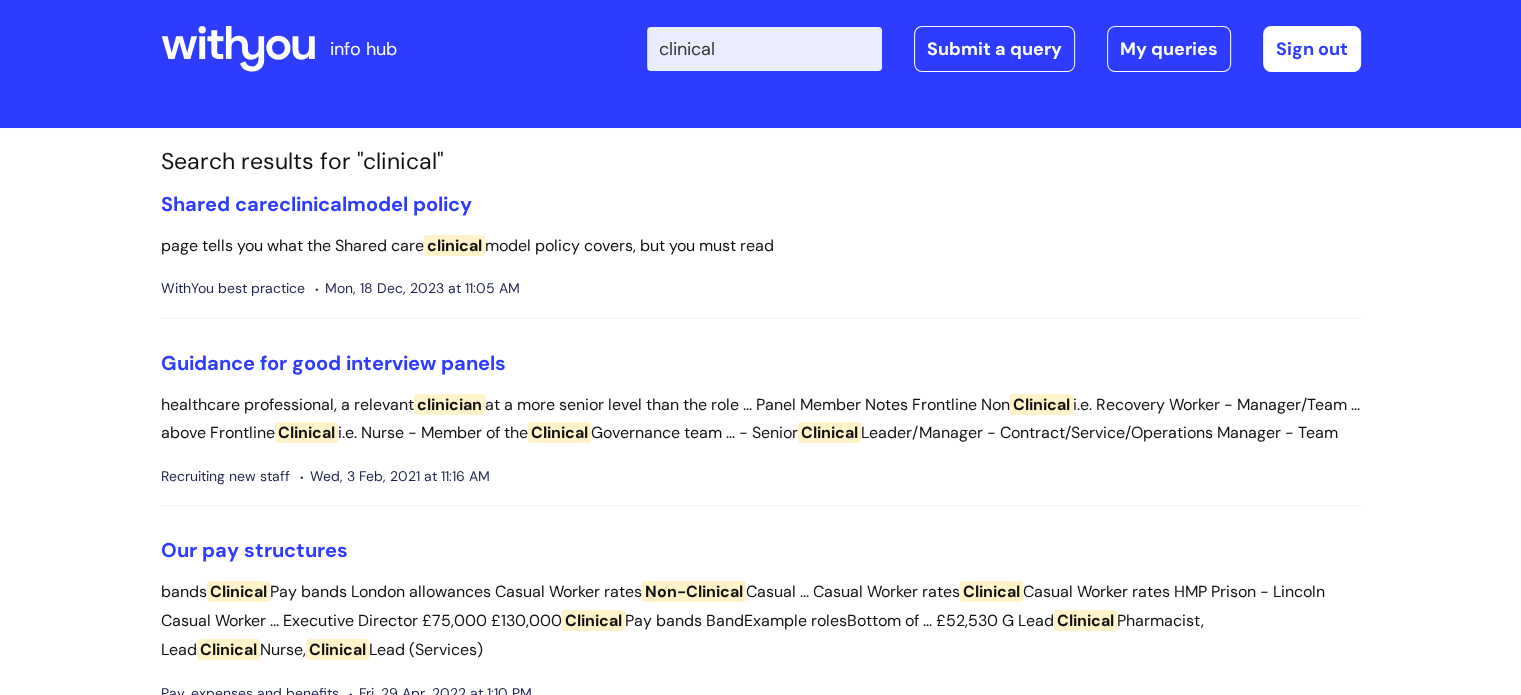 scroll, scrollTop: 0, scrollLeft: 0, axis: both 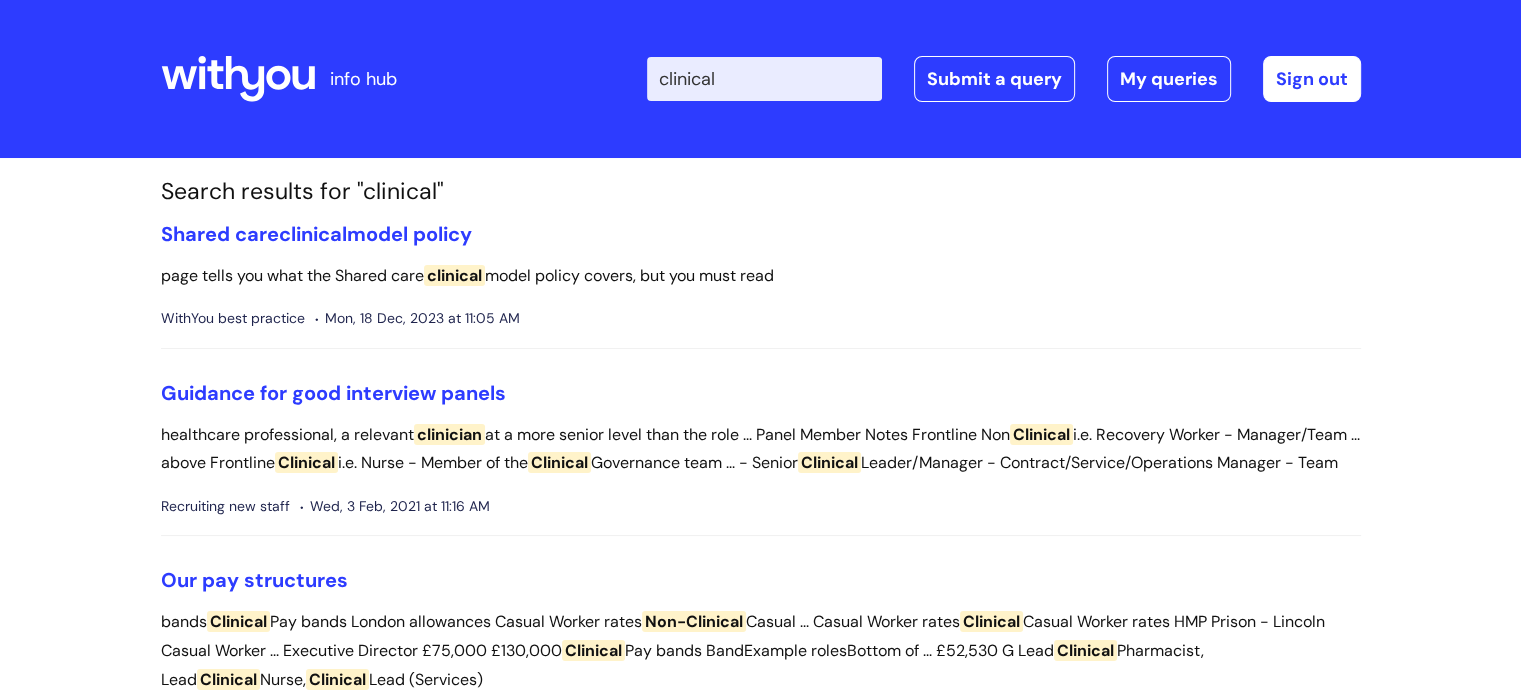 click on "clinical" at bounding box center [764, 79] 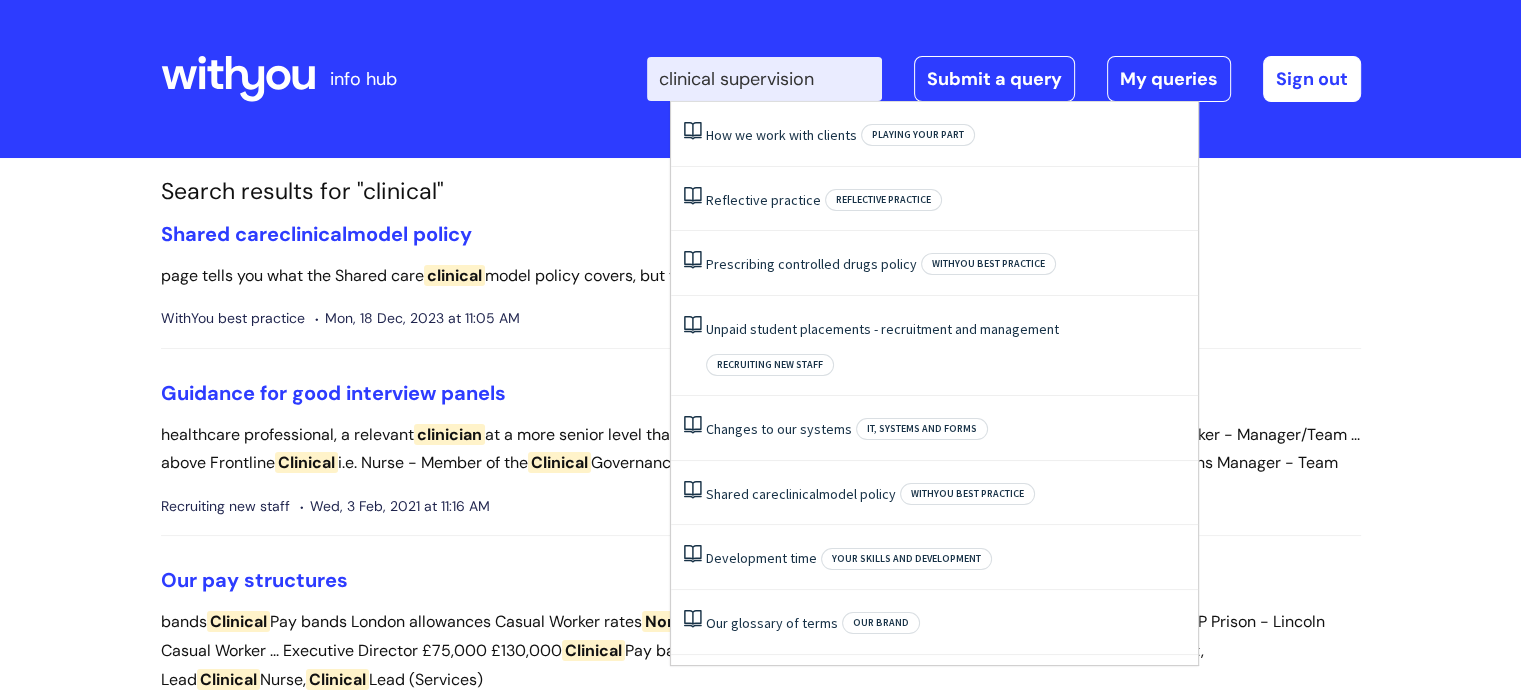 type on "clinical supervision" 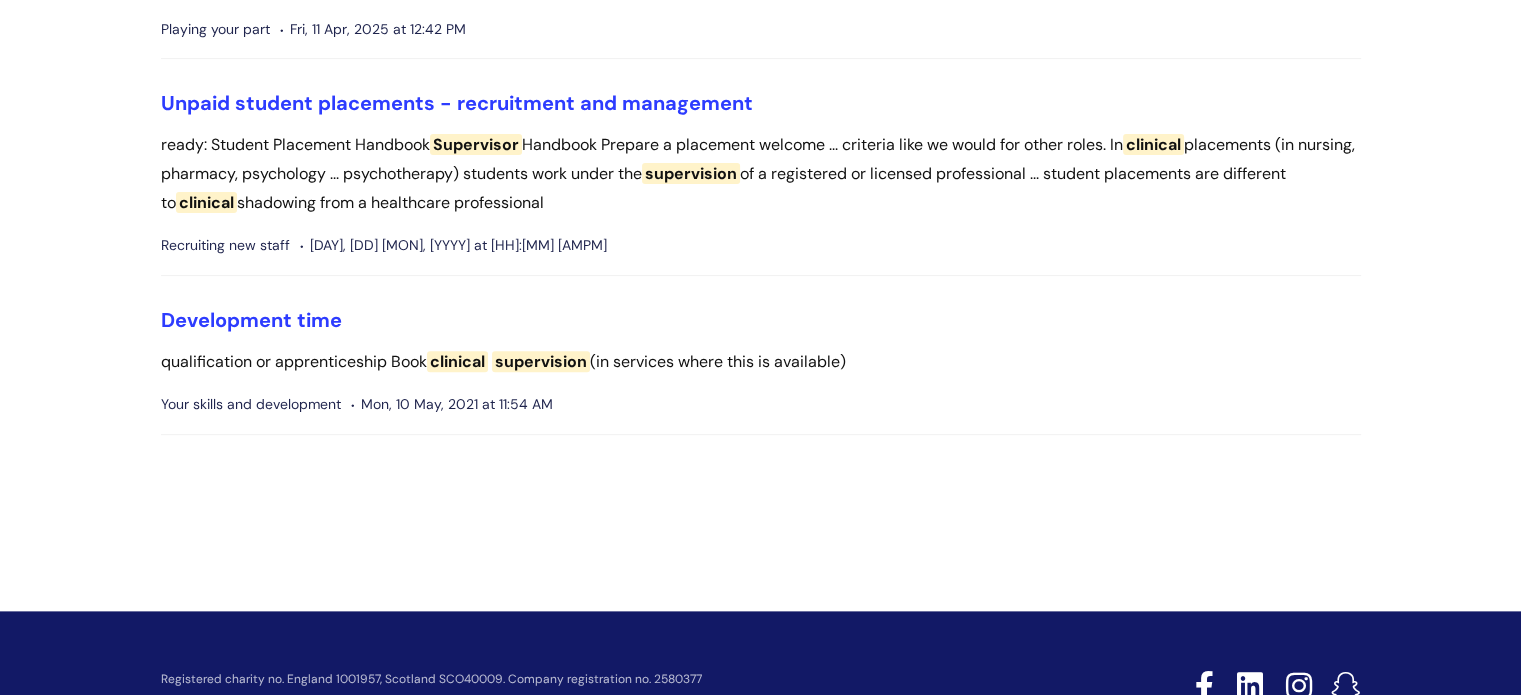 scroll, scrollTop: 700, scrollLeft: 0, axis: vertical 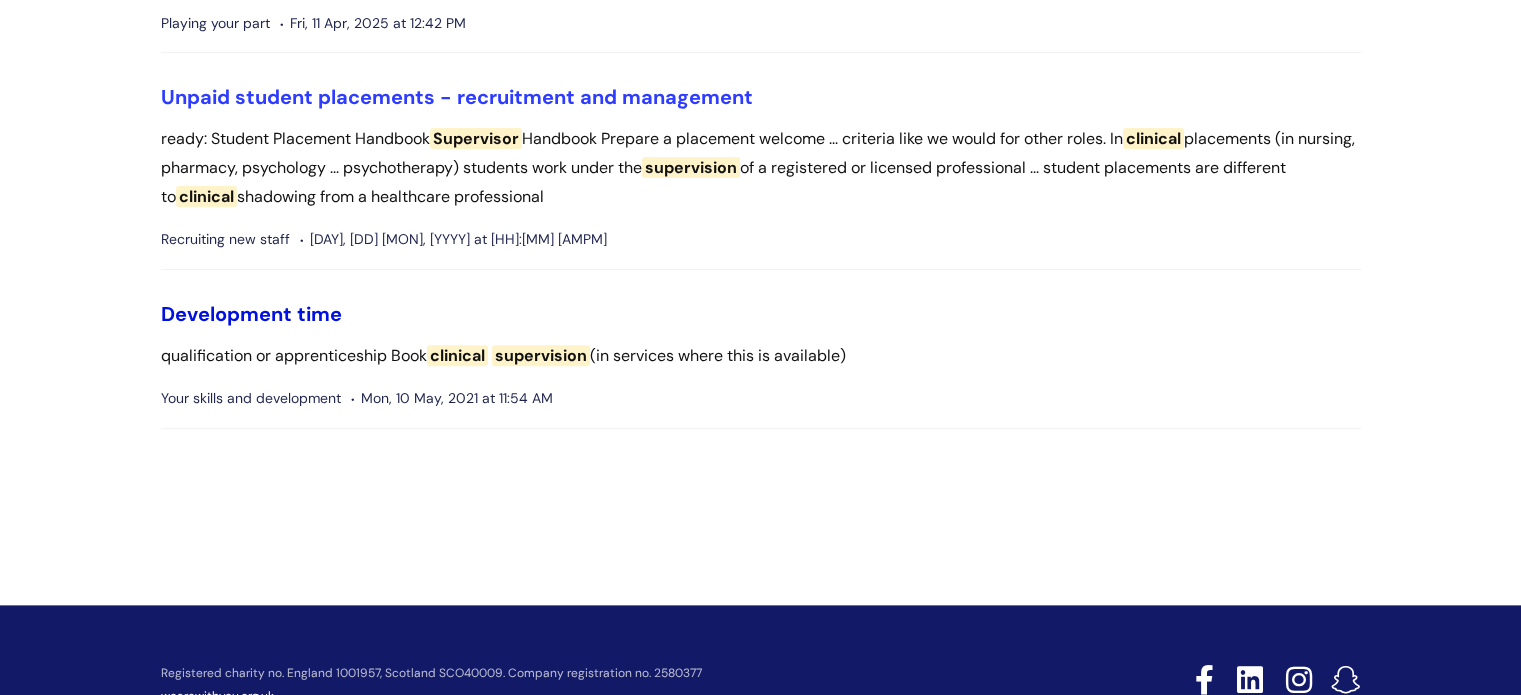 click on "Development time" at bounding box center (251, 314) 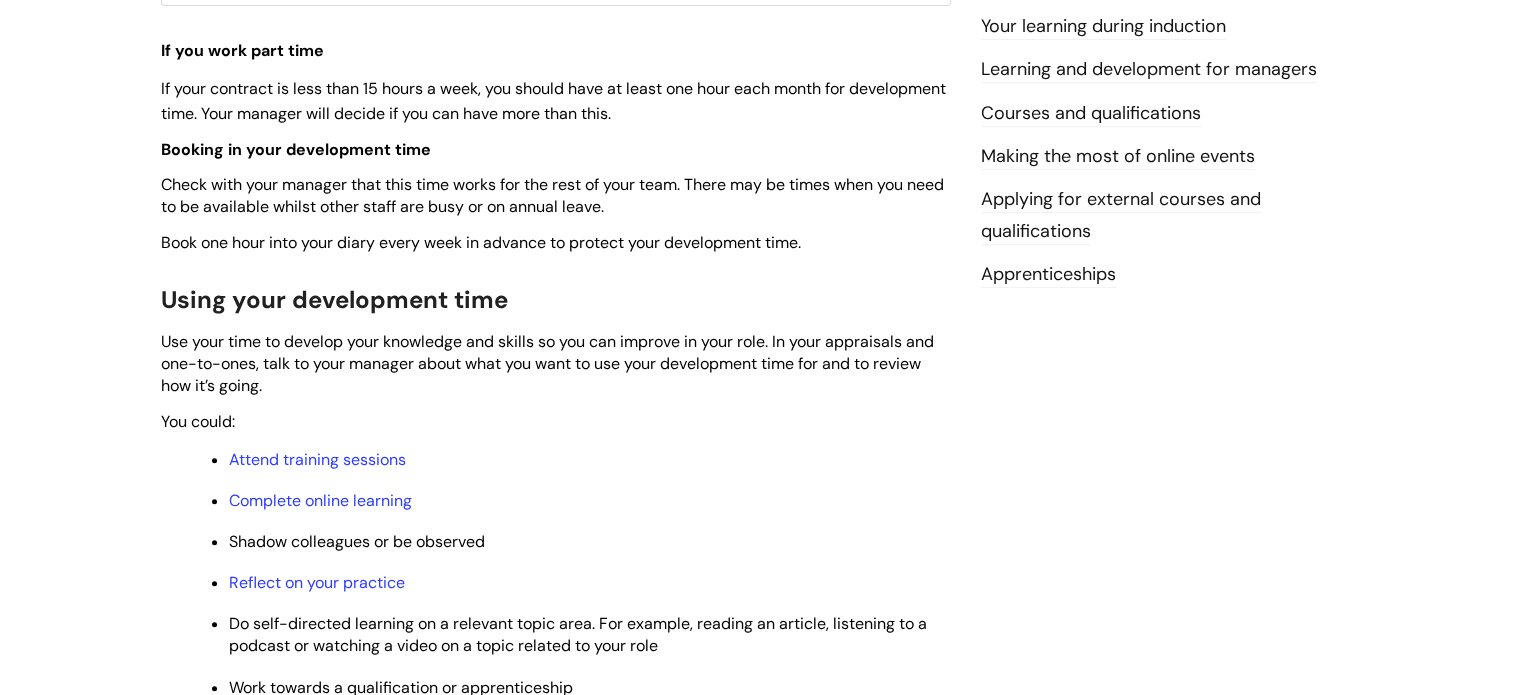 scroll, scrollTop: 900, scrollLeft: 0, axis: vertical 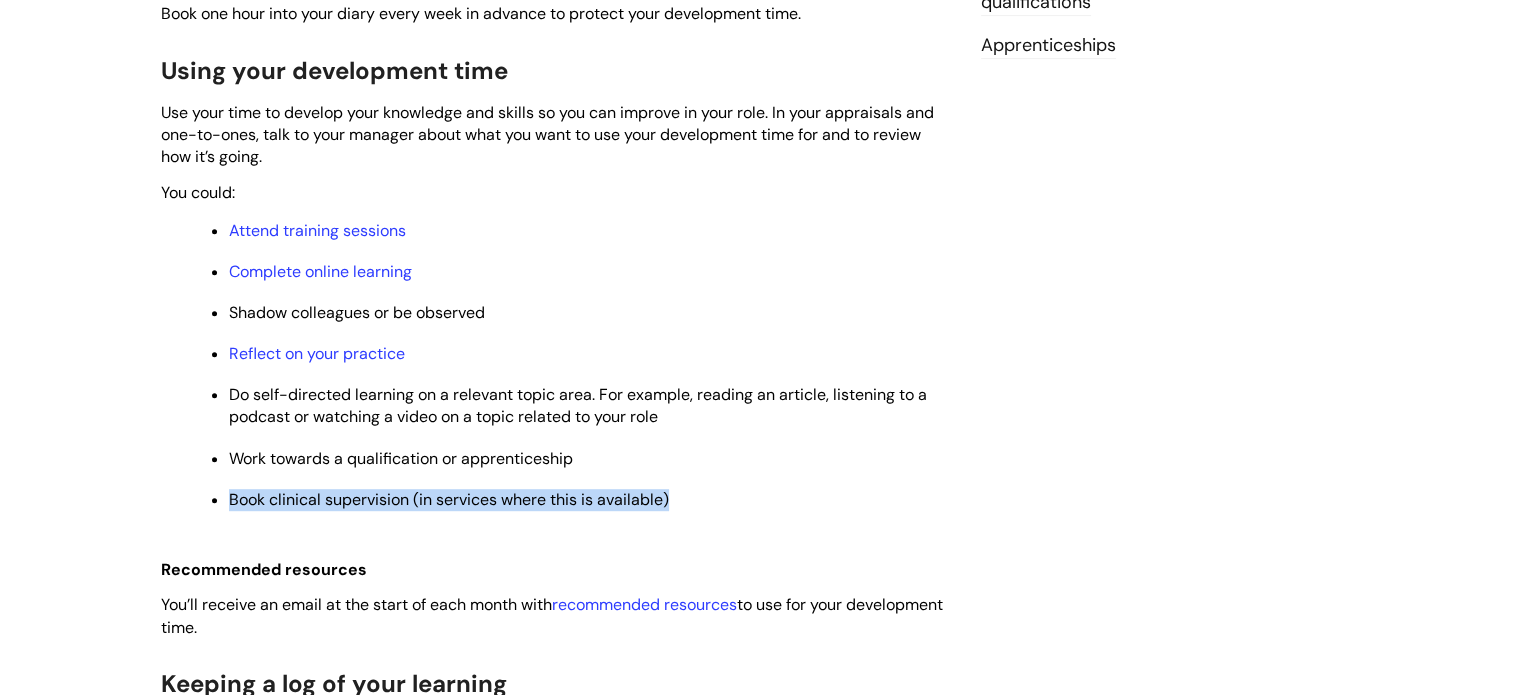 drag, startPoint x: 695, startPoint y: 502, endPoint x: 224, endPoint y: 497, distance: 471.02655 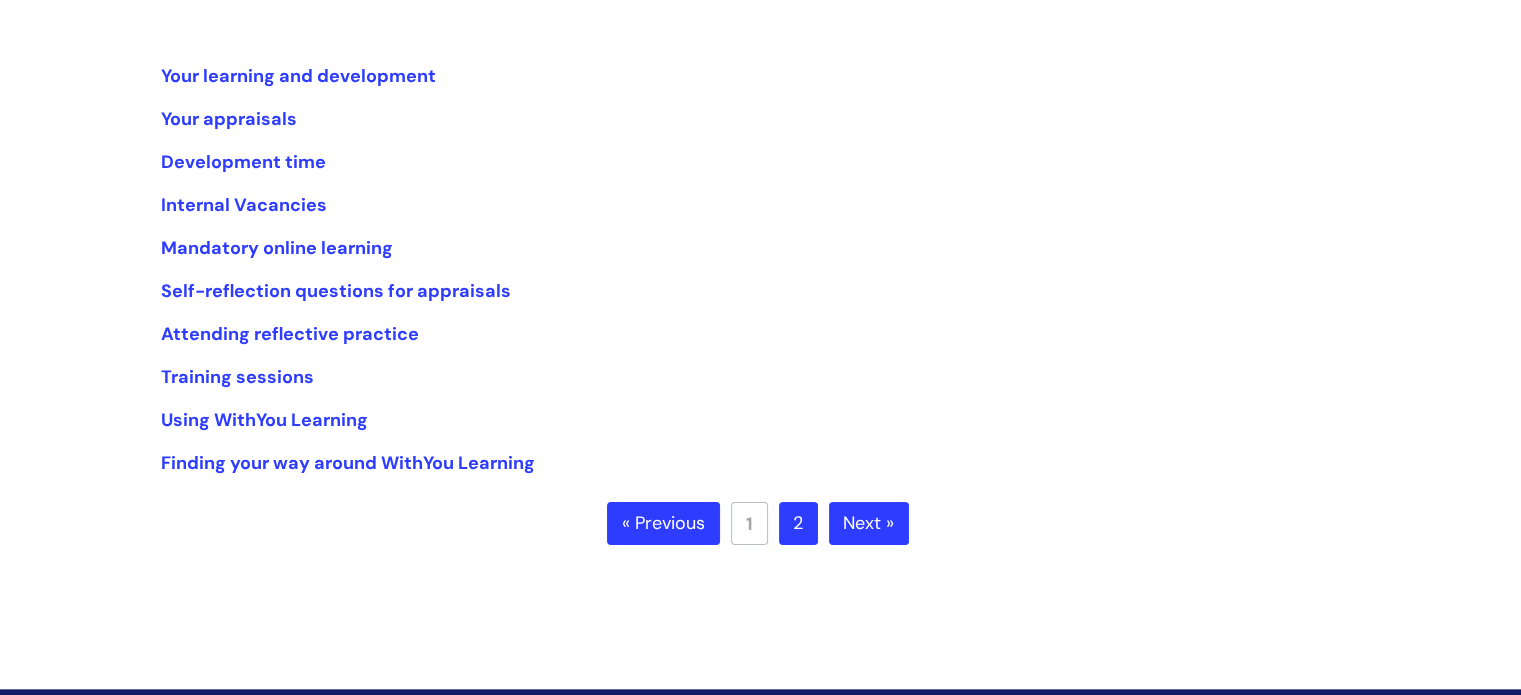 scroll, scrollTop: 400, scrollLeft: 0, axis: vertical 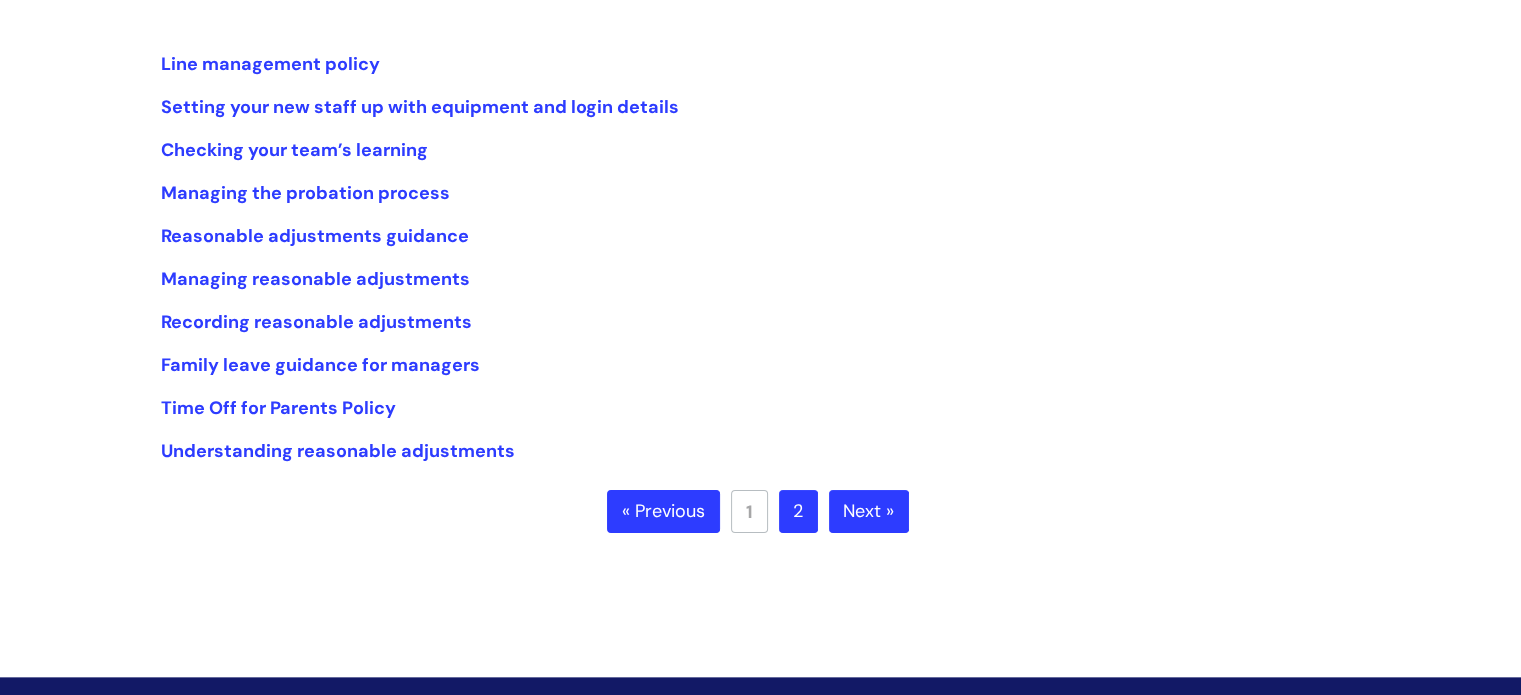 click on "Next »" at bounding box center (869, 512) 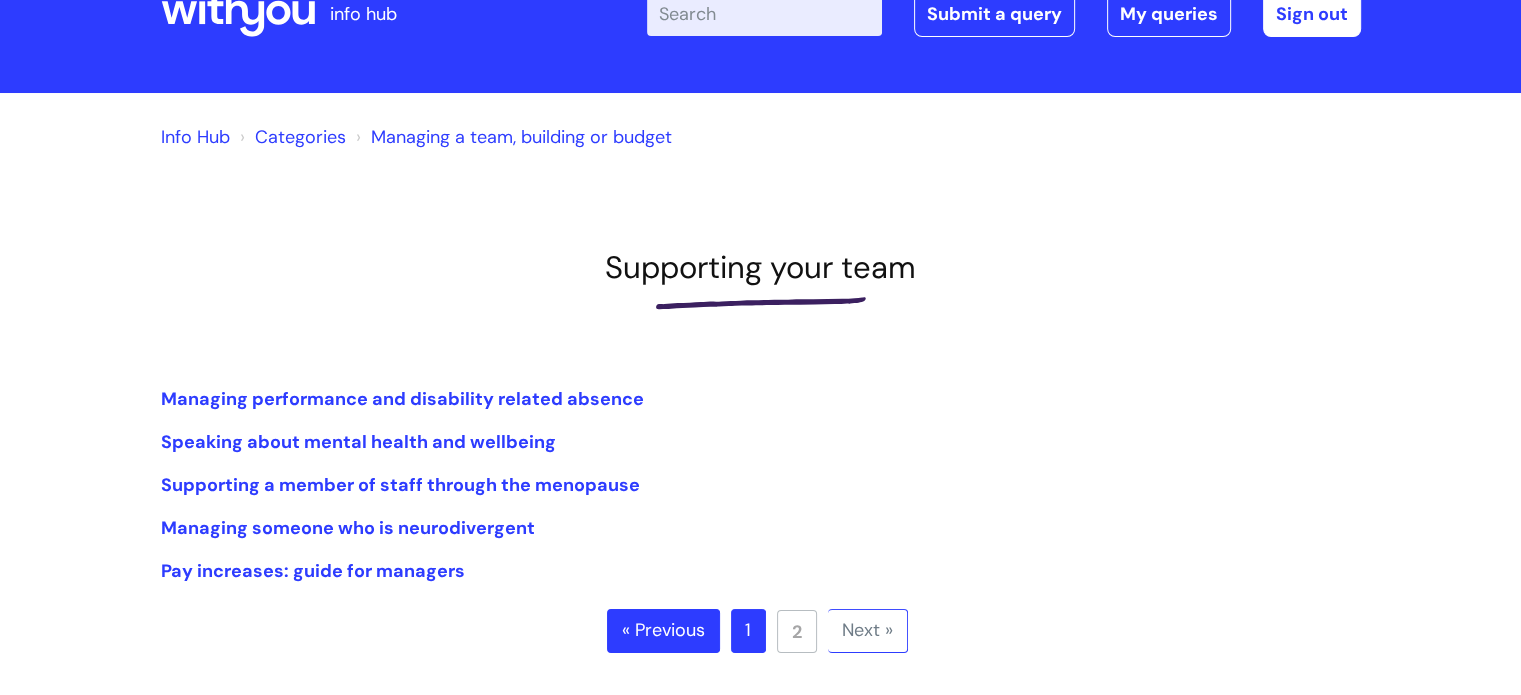 scroll, scrollTop: 100, scrollLeft: 0, axis: vertical 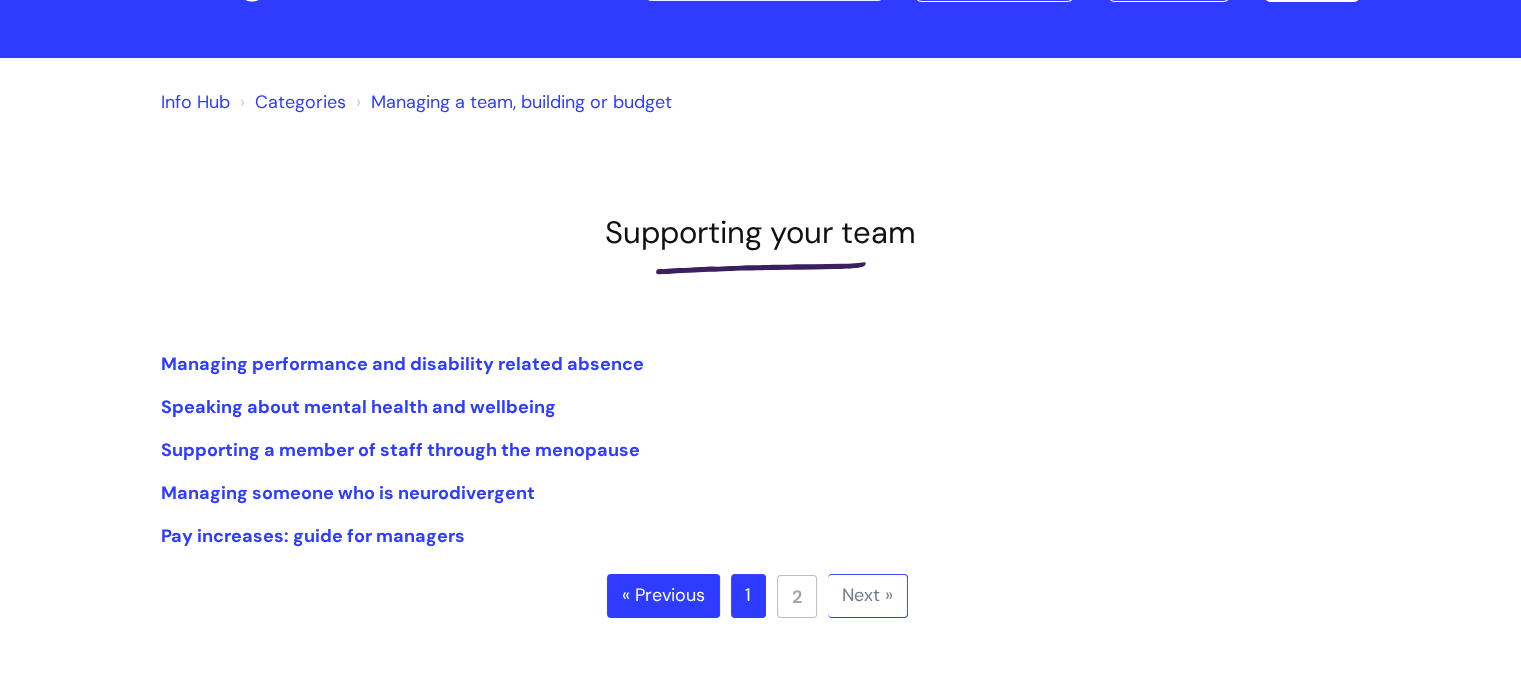 click on "« Previous" at bounding box center (663, 596) 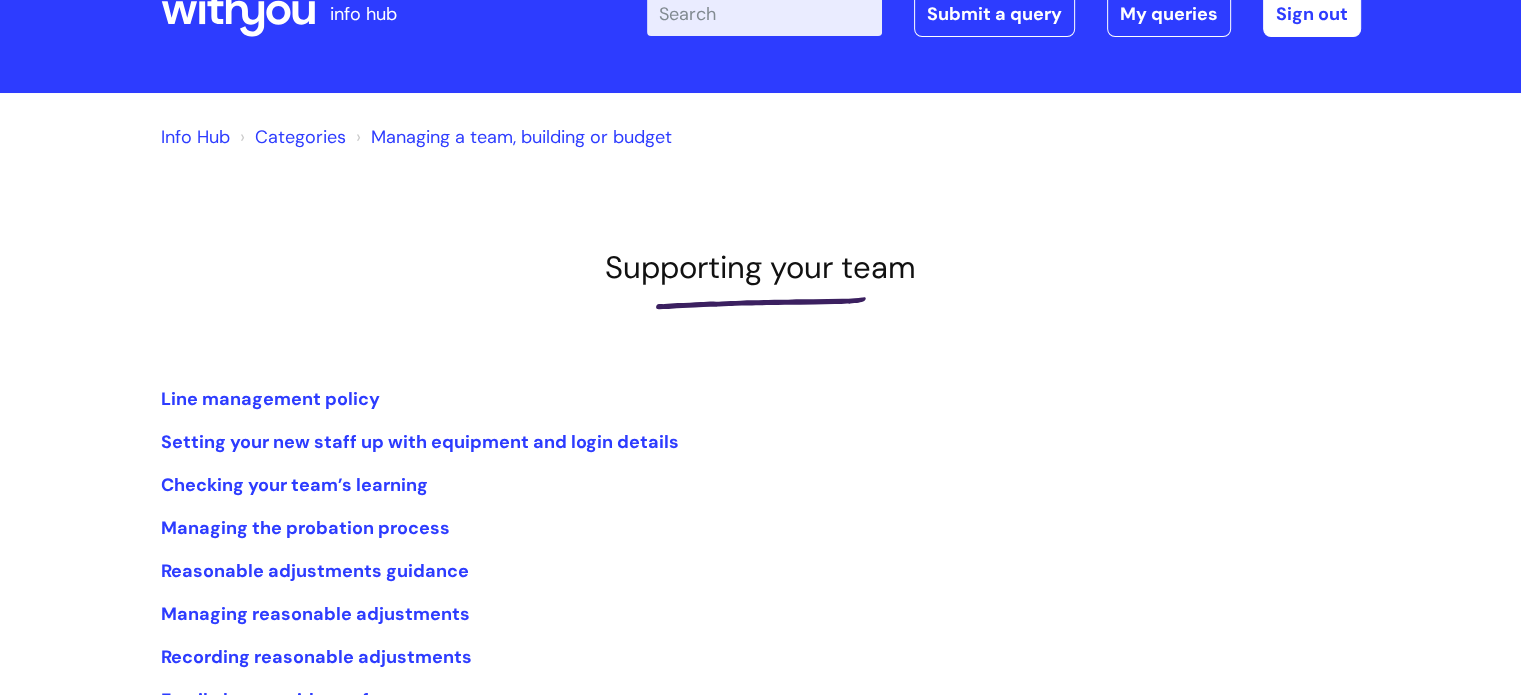 scroll, scrollTop: 100, scrollLeft: 0, axis: vertical 